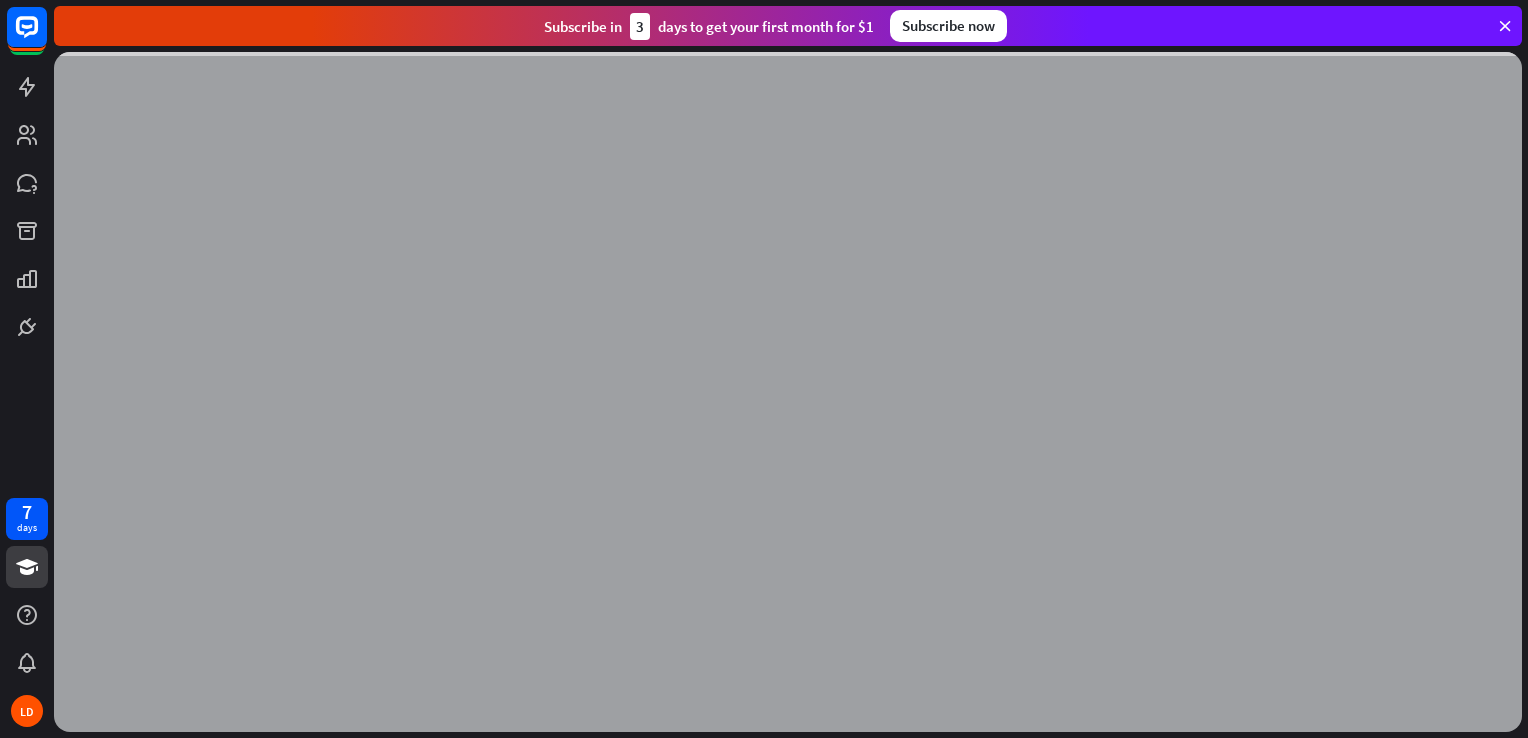 scroll, scrollTop: 0, scrollLeft: 0, axis: both 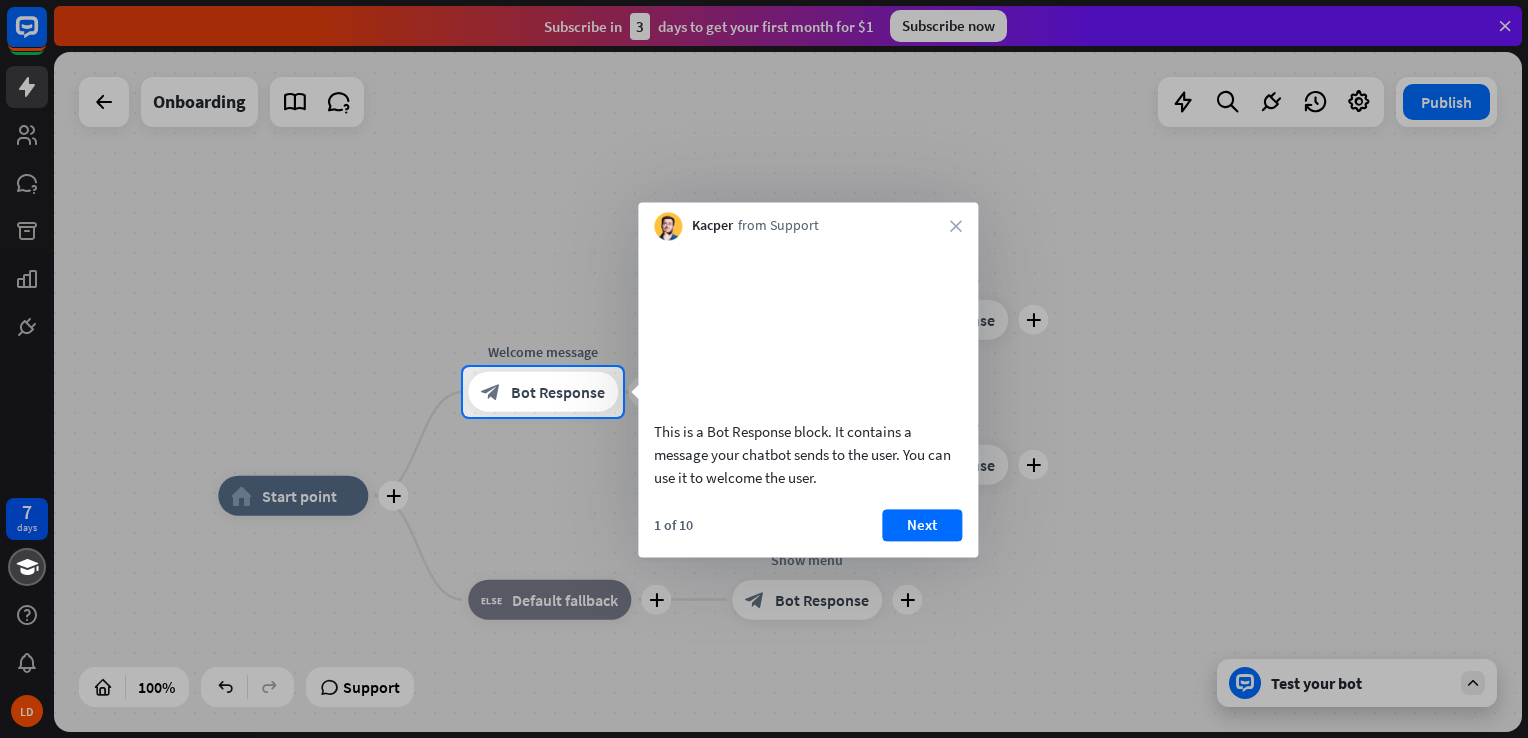 click on "This is a Bot Response block. It contains a message your chatbot sends to the user. You can use it to welcome the user.
1 of 10
Next" at bounding box center (808, 398) 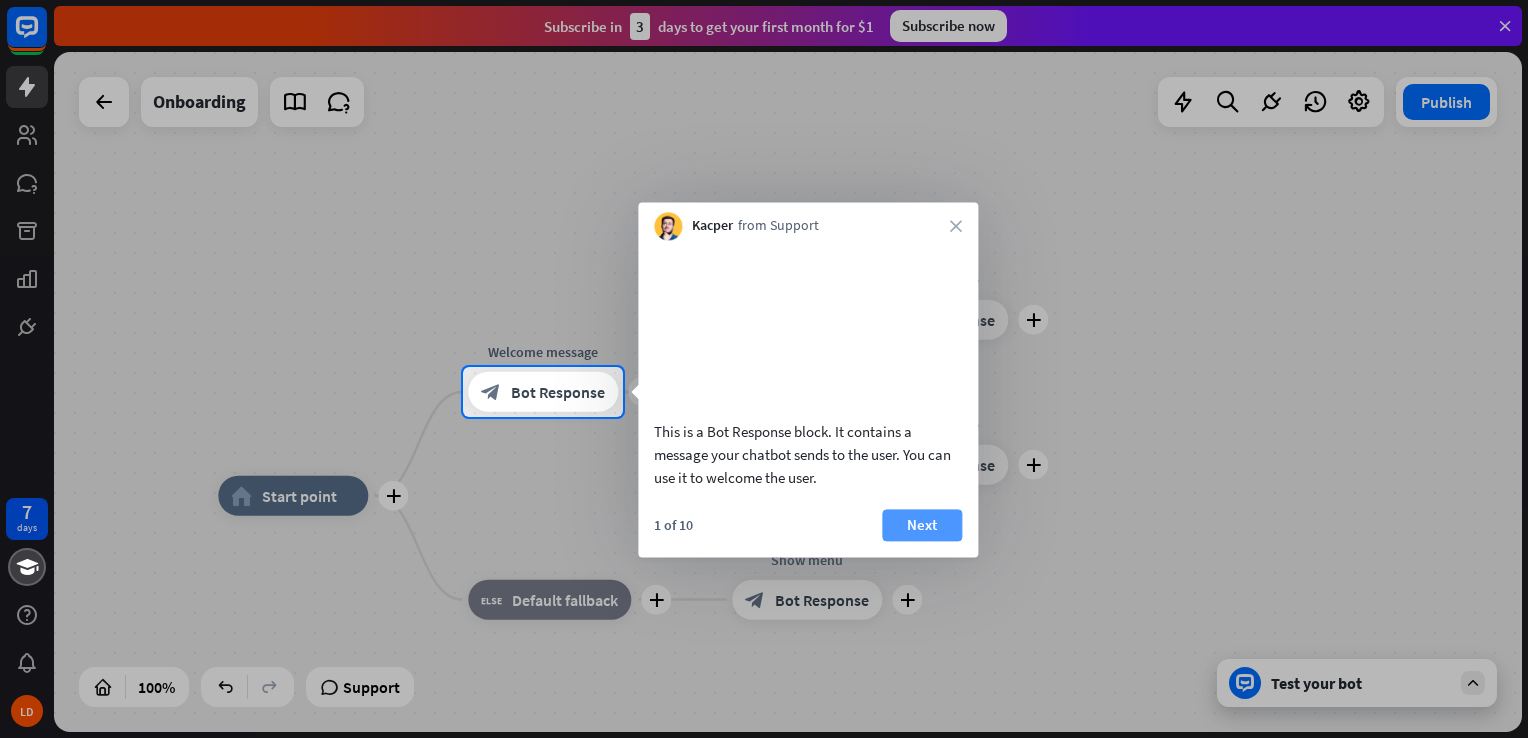click on "Next" at bounding box center (922, 525) 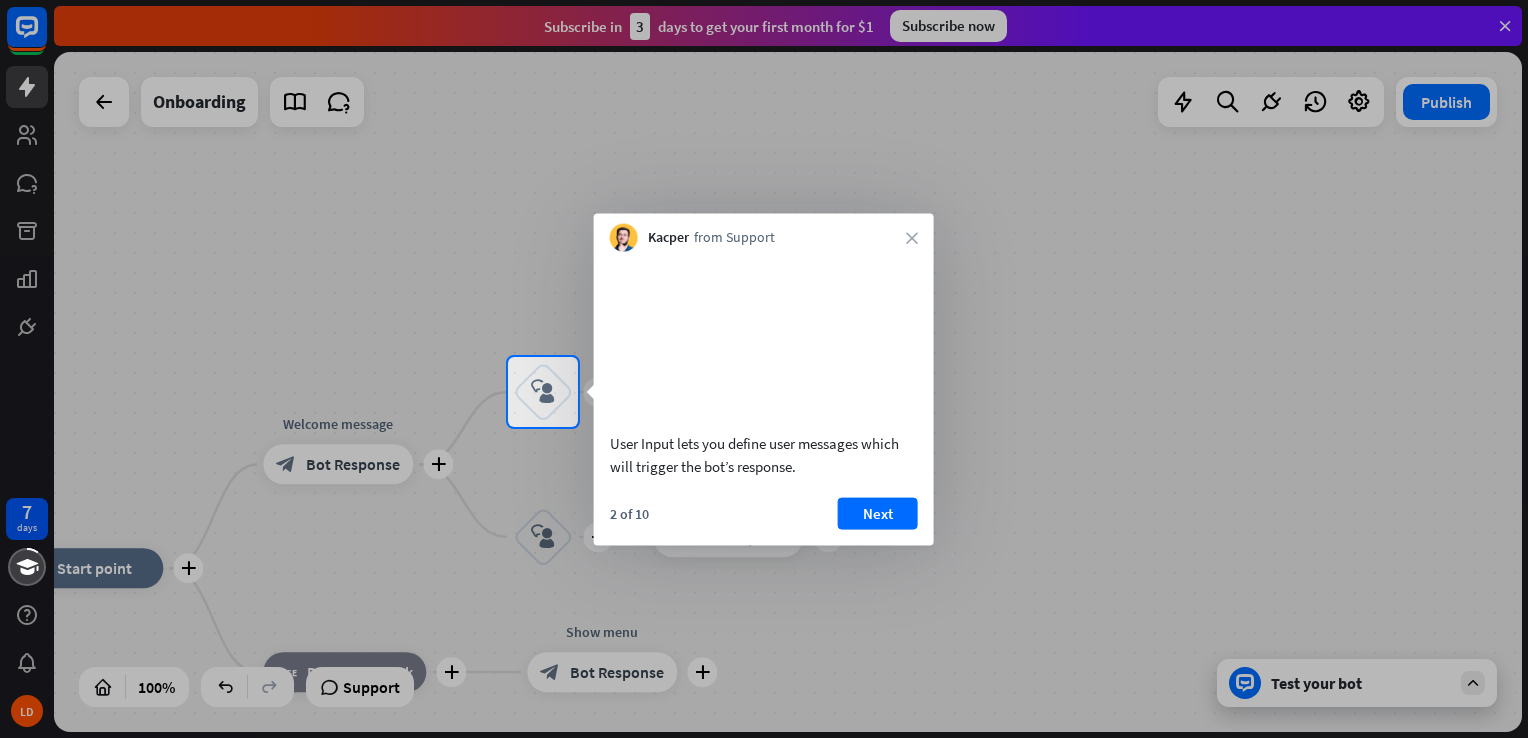 scroll, scrollTop: 0, scrollLeft: 0, axis: both 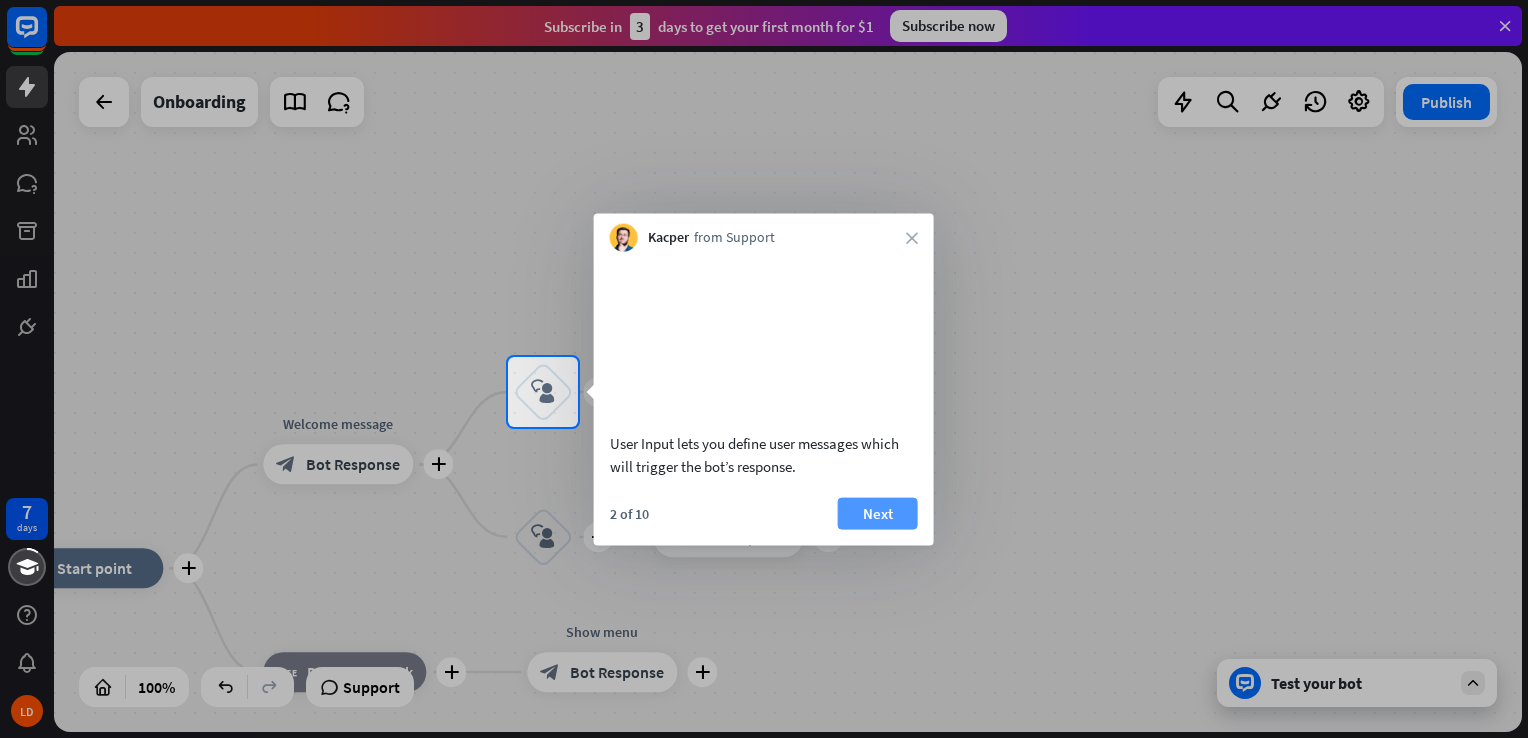 click on "Next" at bounding box center (878, 513) 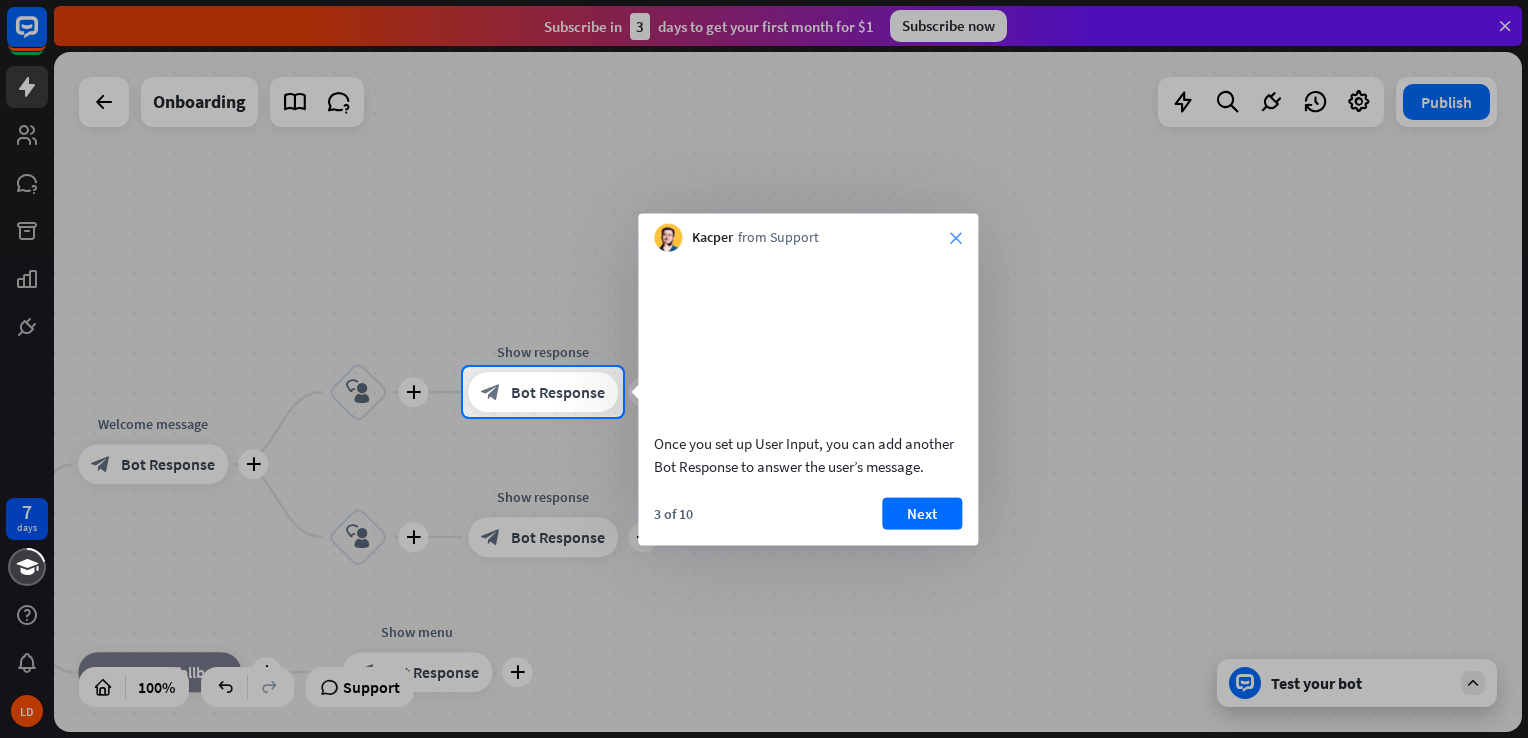 click on "close" at bounding box center (956, 238) 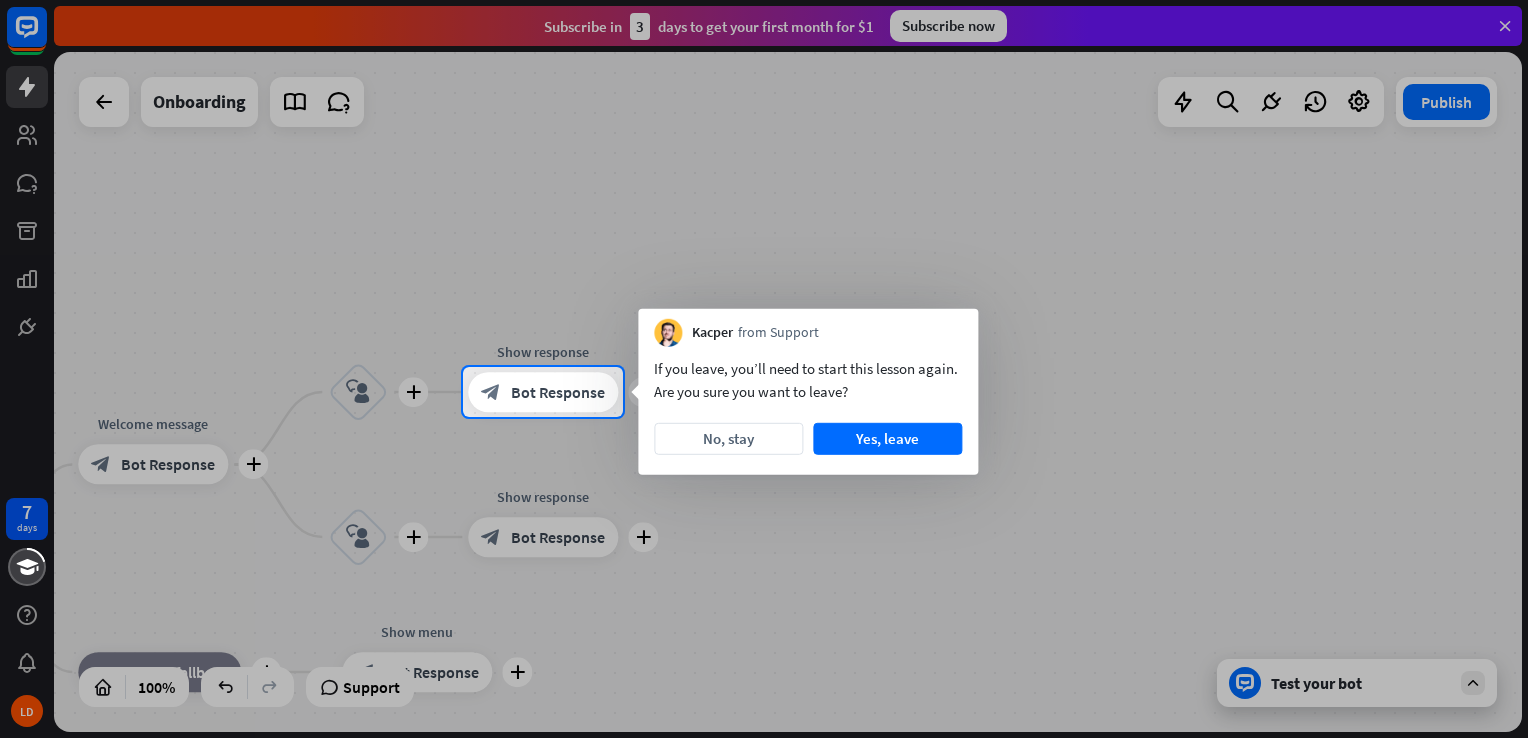 click on "If you leave, you’ll need to start this lesson again. Are you
sure you want to leave?
No, stay
Yes, leave" at bounding box center [808, 411] 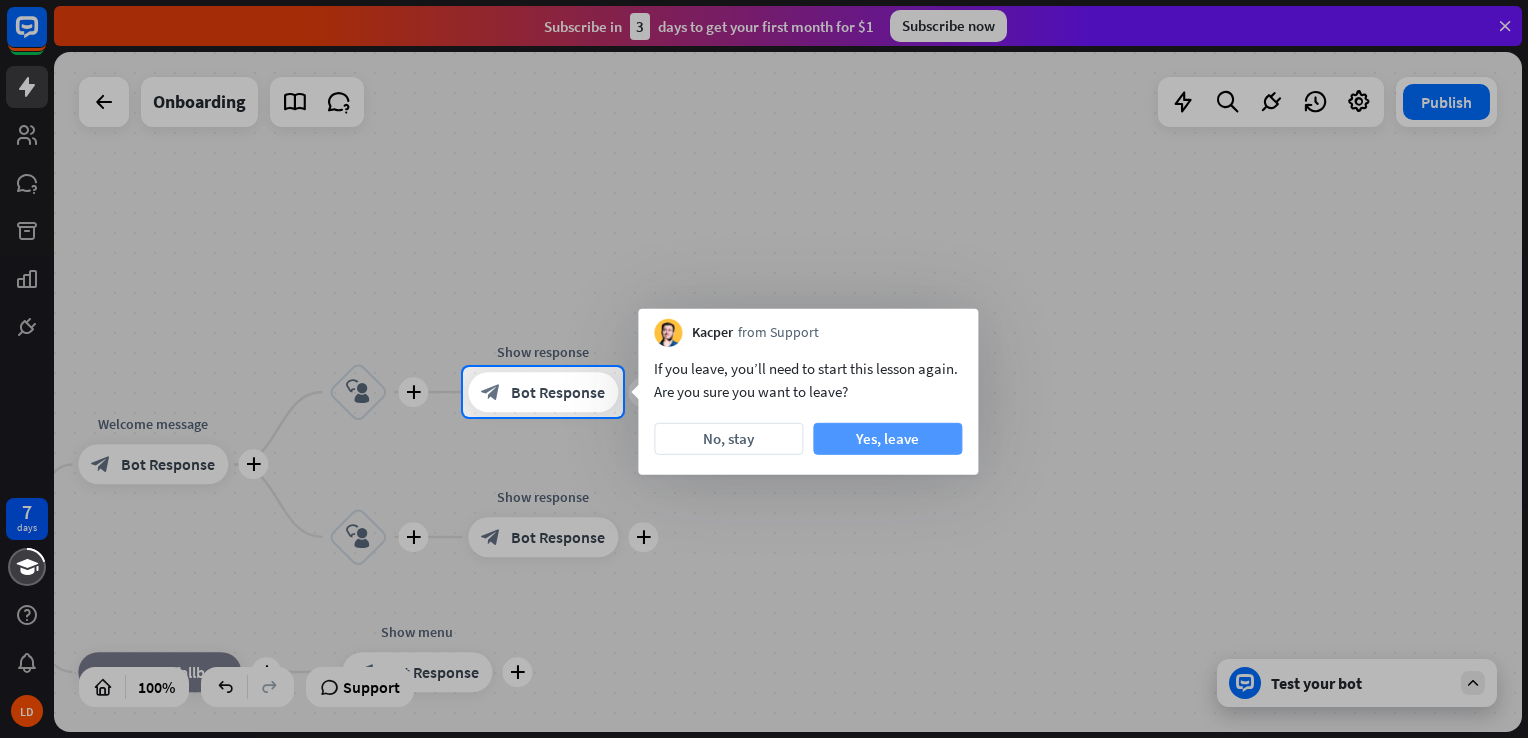 click on "Yes, leave" at bounding box center (887, 439) 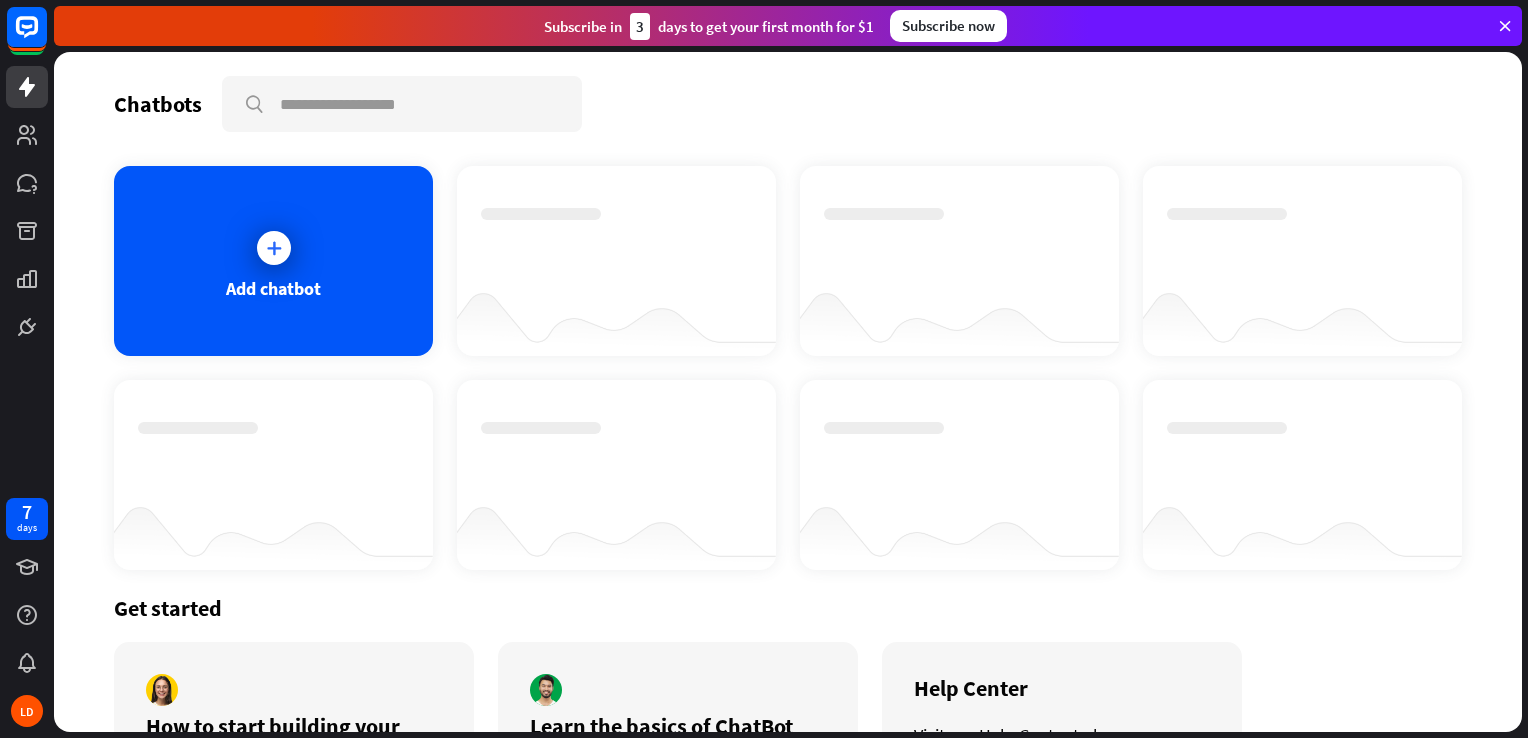 click on "Subscribe in
3
days
to get your first month for $1
Subscribe now" at bounding box center (788, 26) 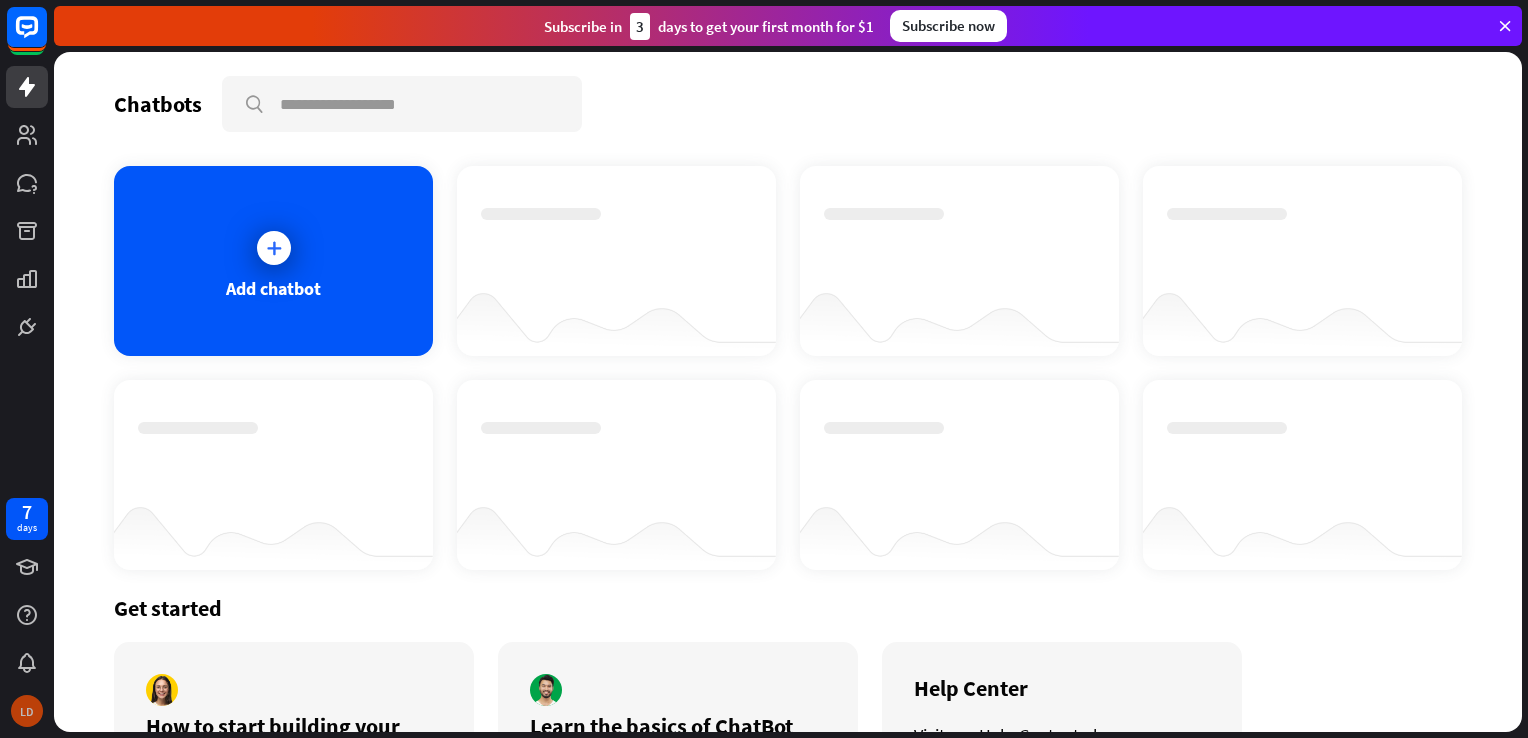click on "LD" at bounding box center [27, 711] 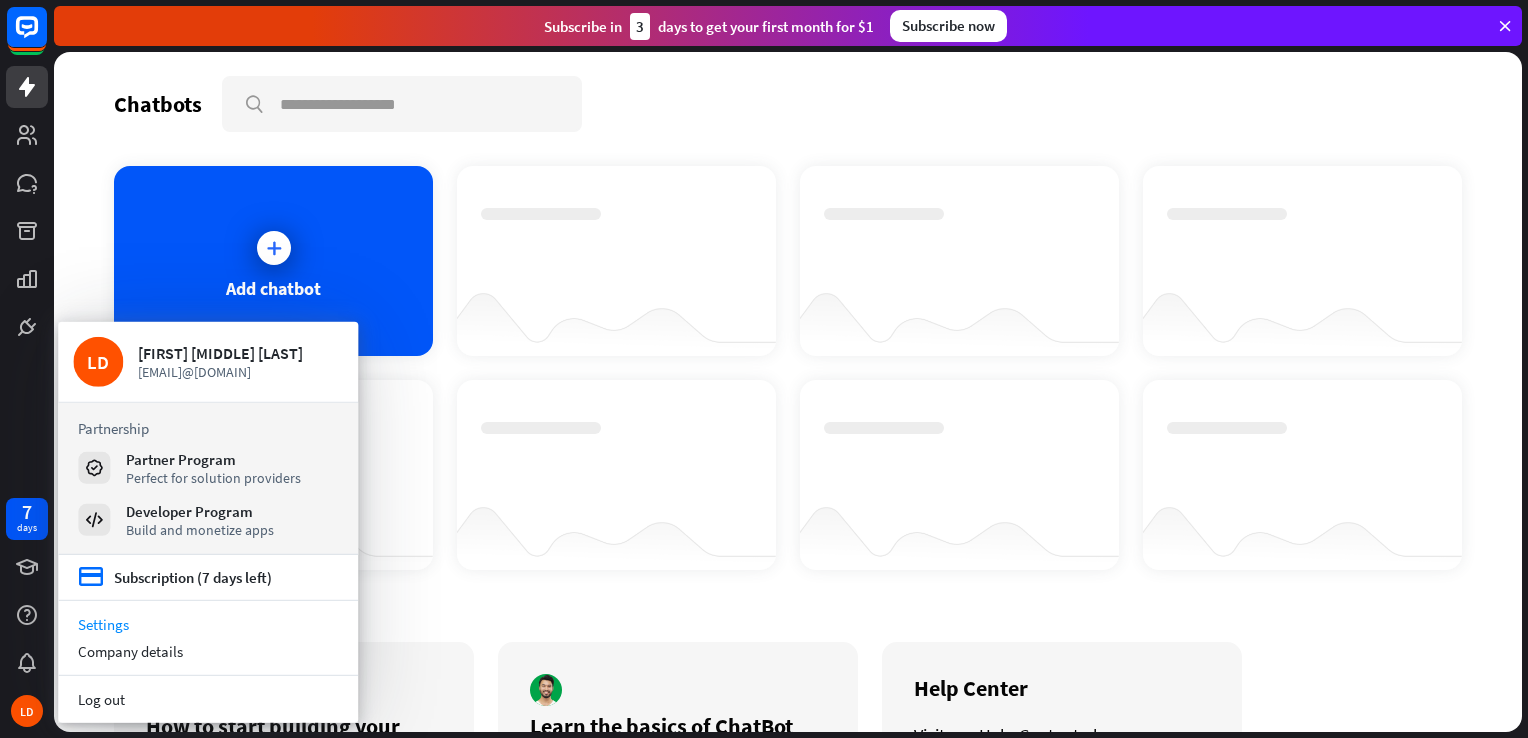 click on "Settings" at bounding box center [208, 624] 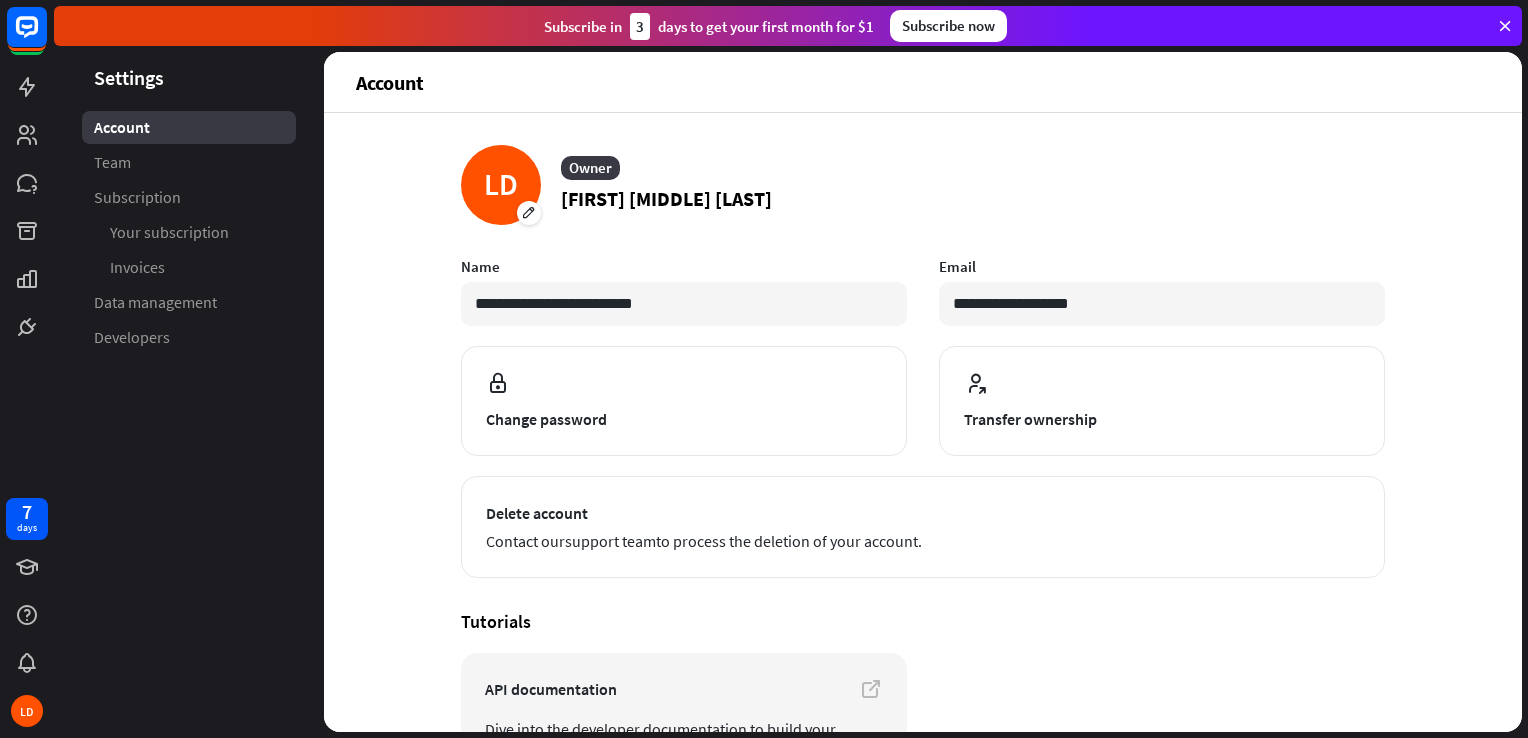 drag, startPoint x: 1527, startPoint y: 221, endPoint x: 1517, endPoint y: 238, distance: 19.723083 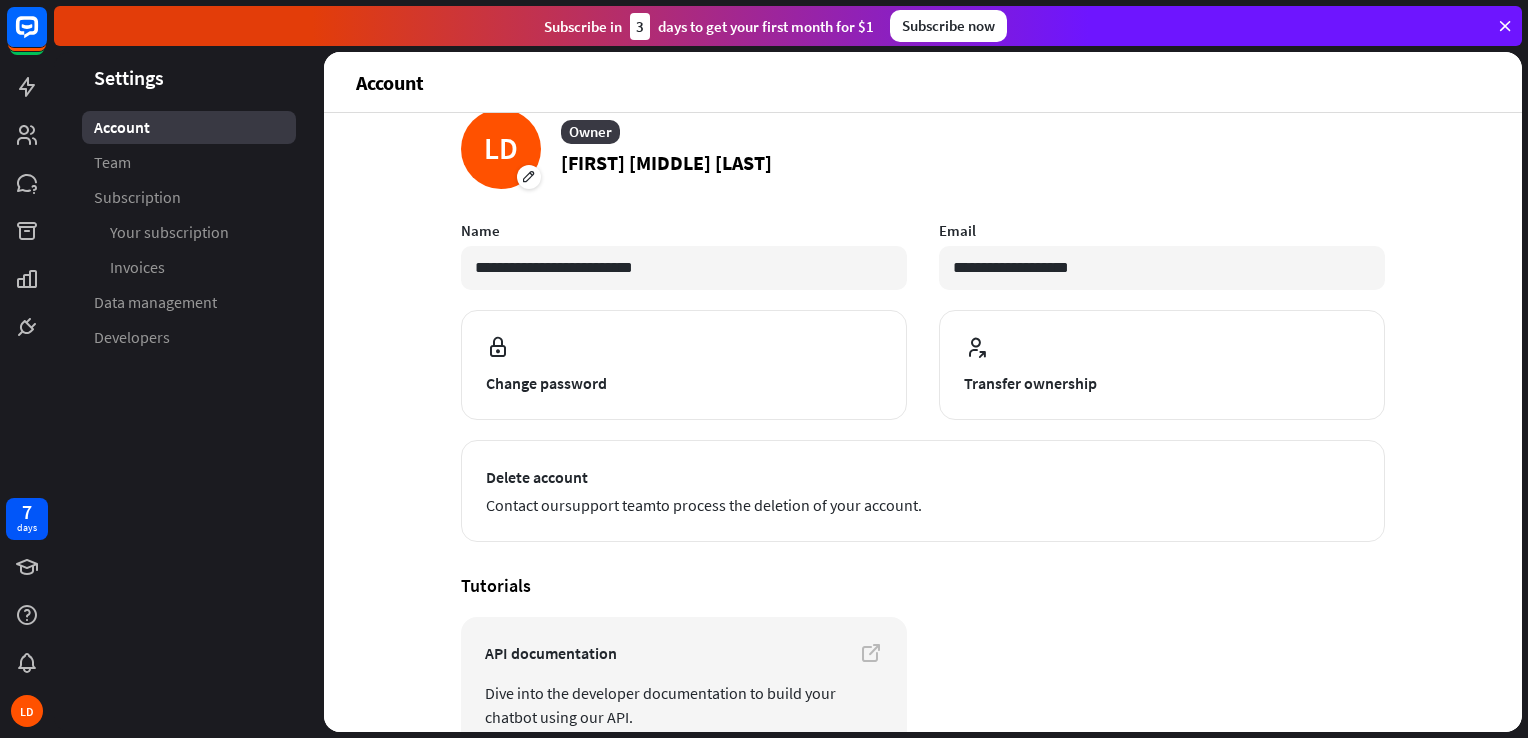 scroll, scrollTop: 4, scrollLeft: 0, axis: vertical 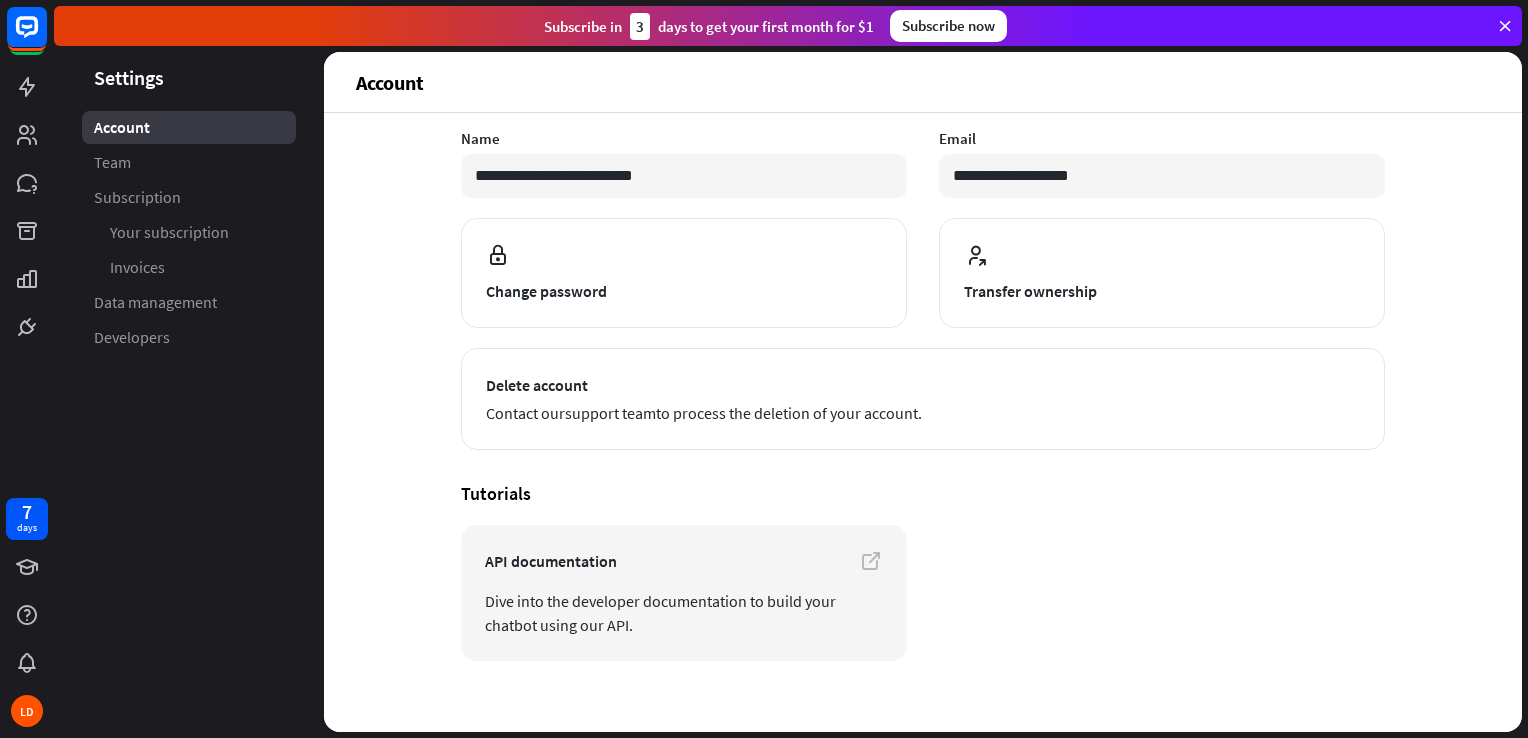 drag, startPoint x: 1527, startPoint y: 394, endPoint x: 1531, endPoint y: 242, distance: 152.05263 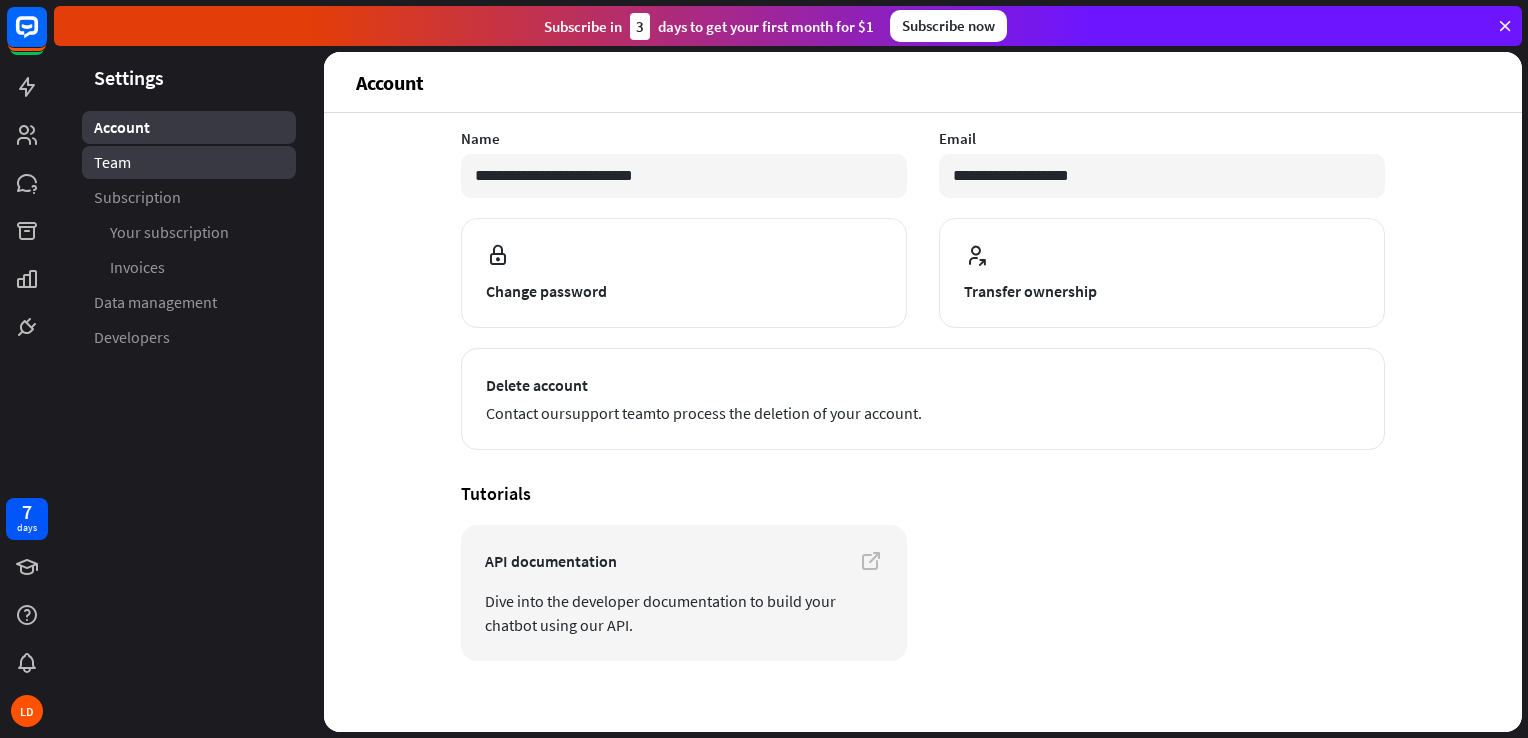 click on "Team" at bounding box center (189, 162) 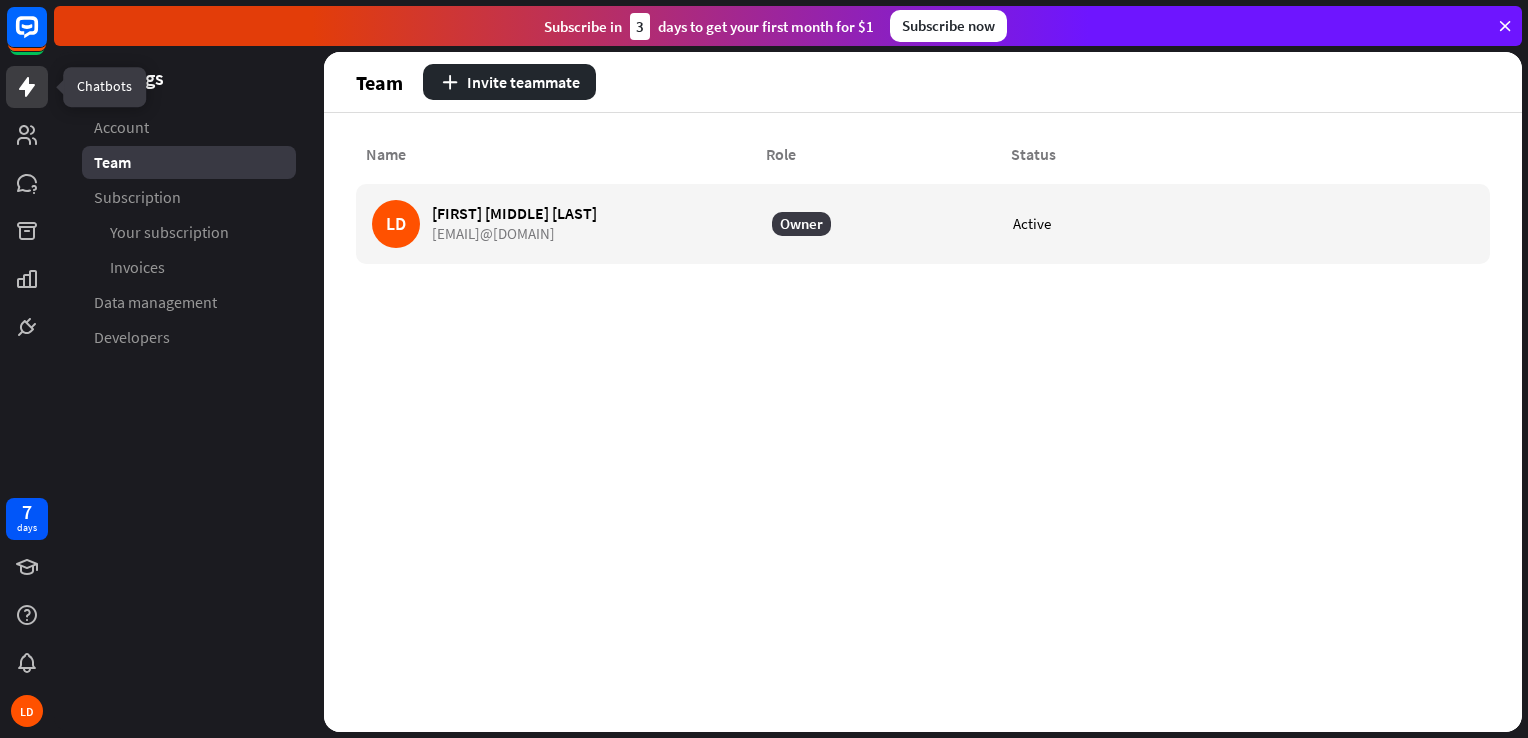 click 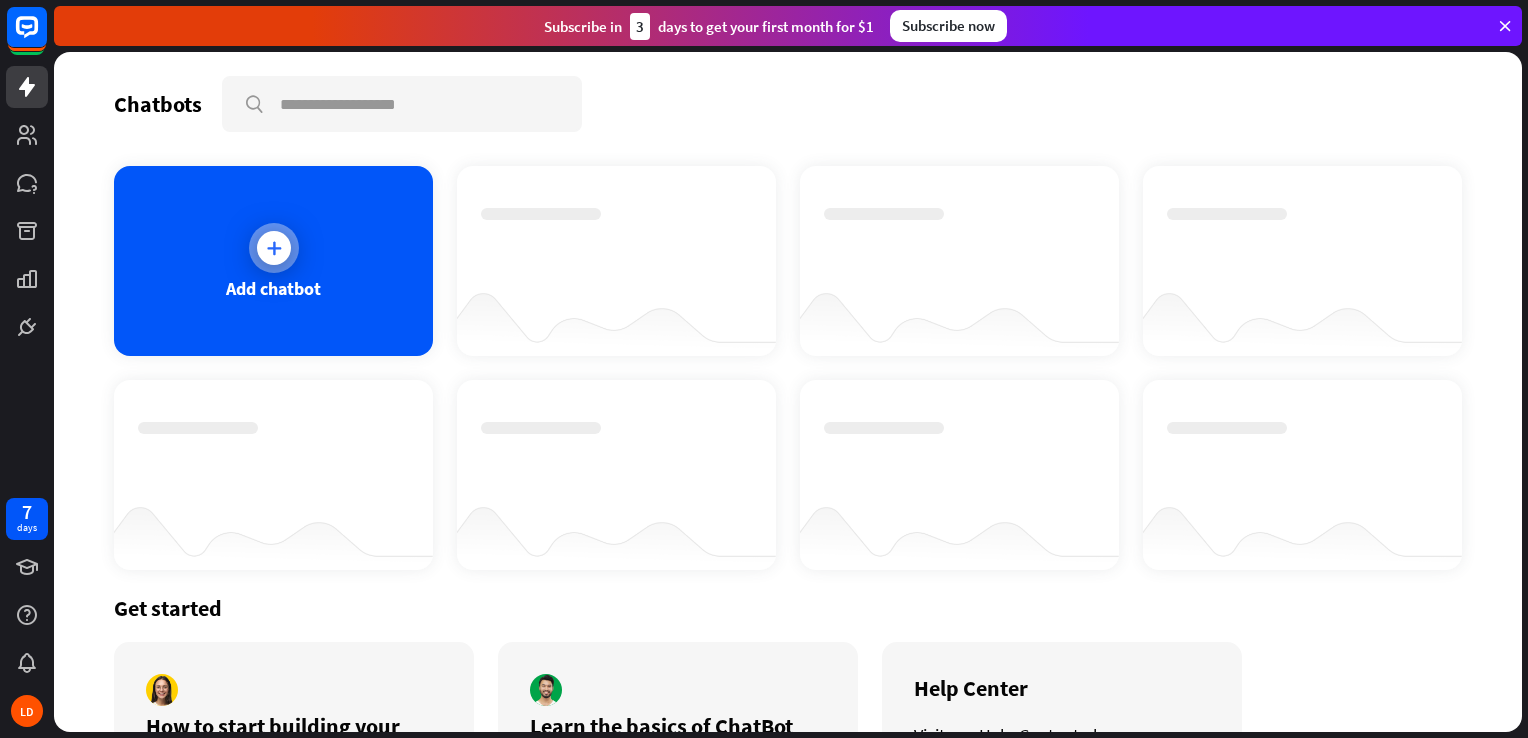 click at bounding box center (274, 248) 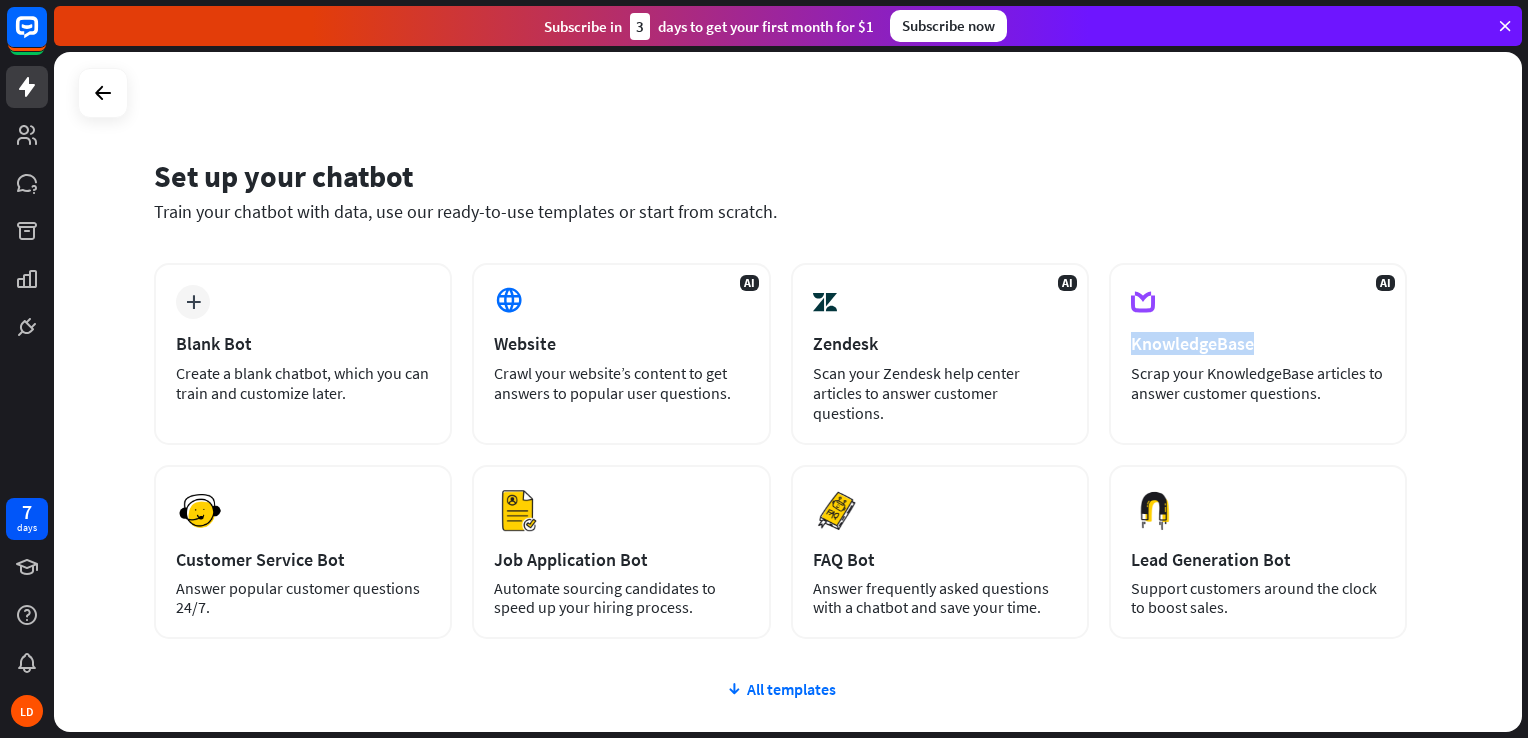 drag, startPoint x: 1522, startPoint y: 295, endPoint x: 1519, endPoint y: 334, distance: 39.115215 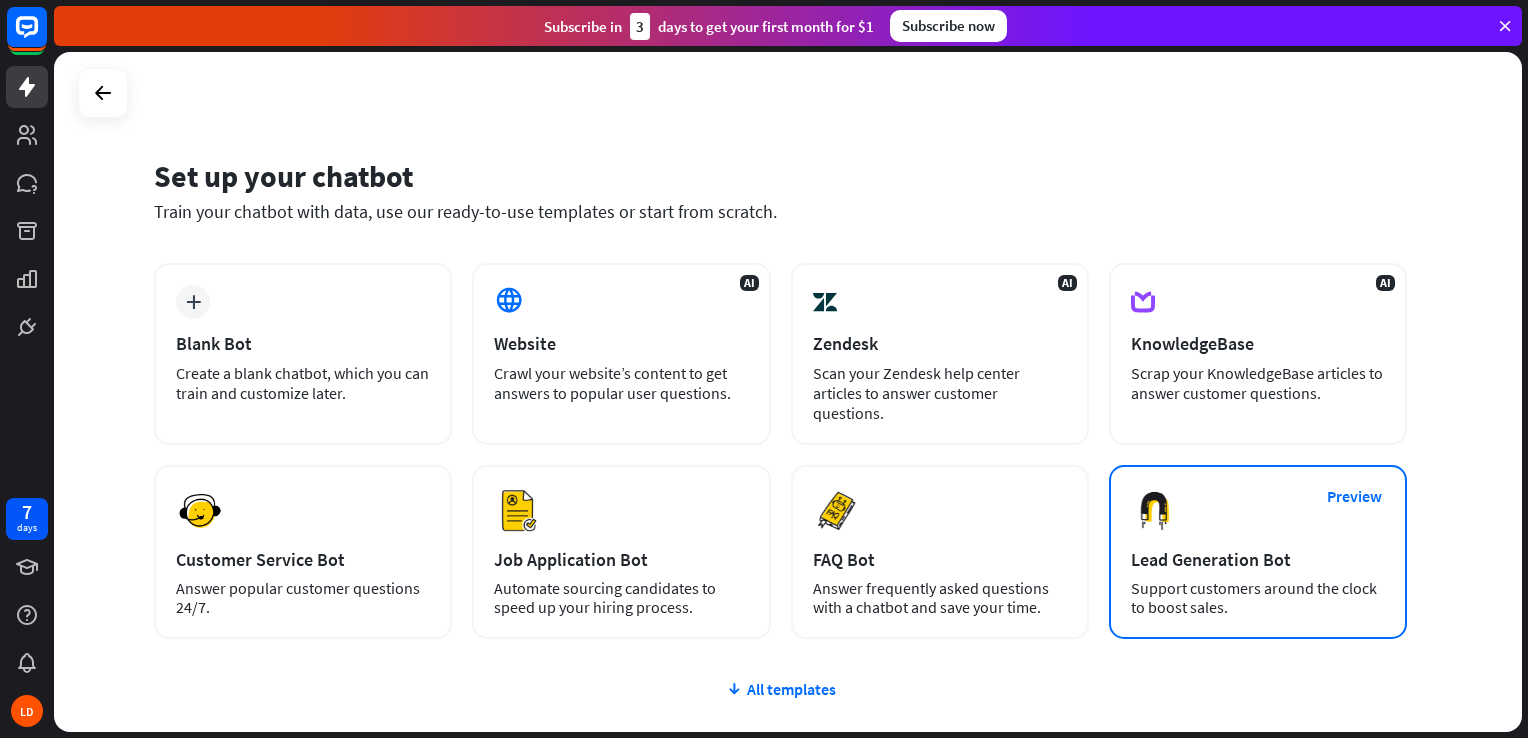 click on "Preview
Lead Generation Bot
Support customers around the clock to boost sales." at bounding box center [1258, 552] 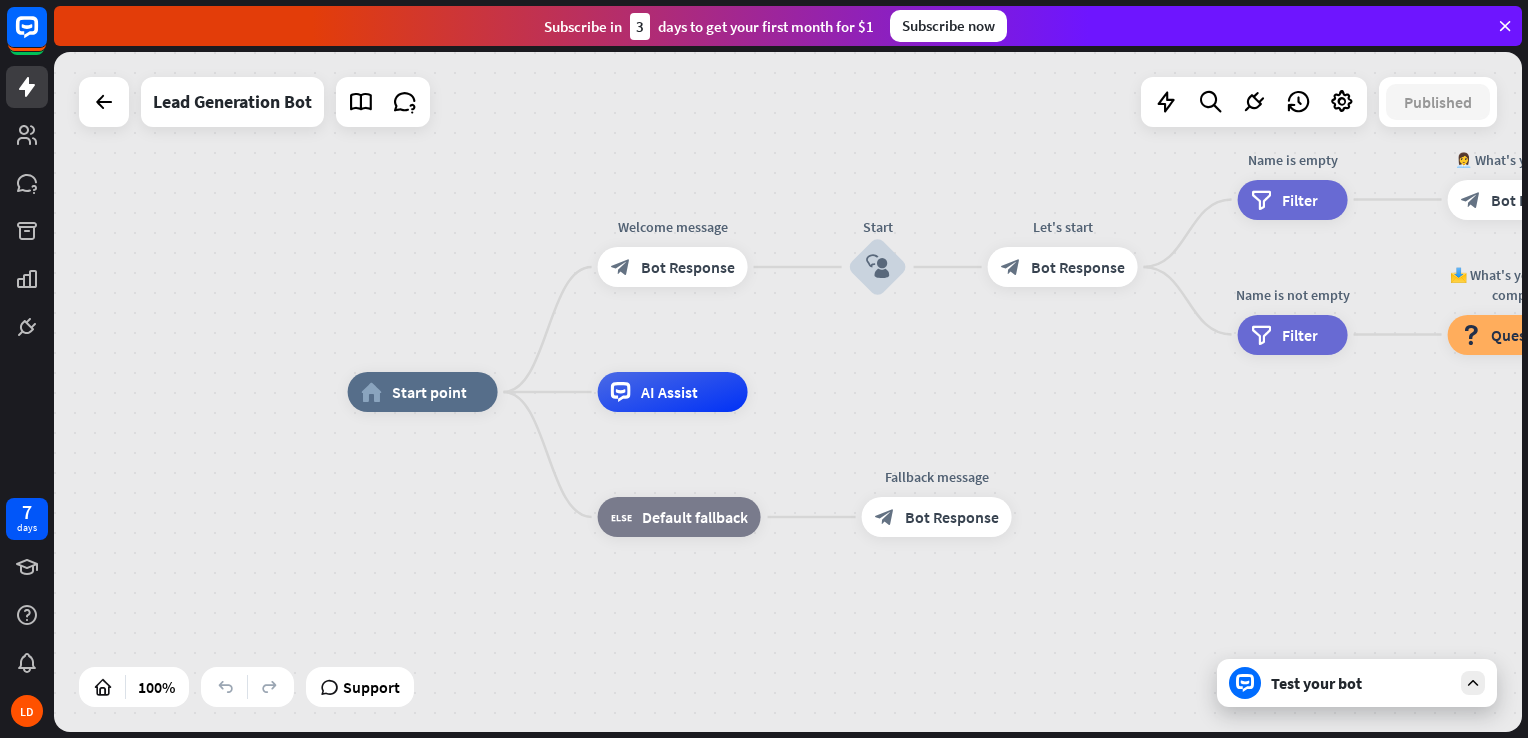 drag, startPoint x: 1474, startPoint y: 2, endPoint x: 1014, endPoint y: 102, distance: 470.74408 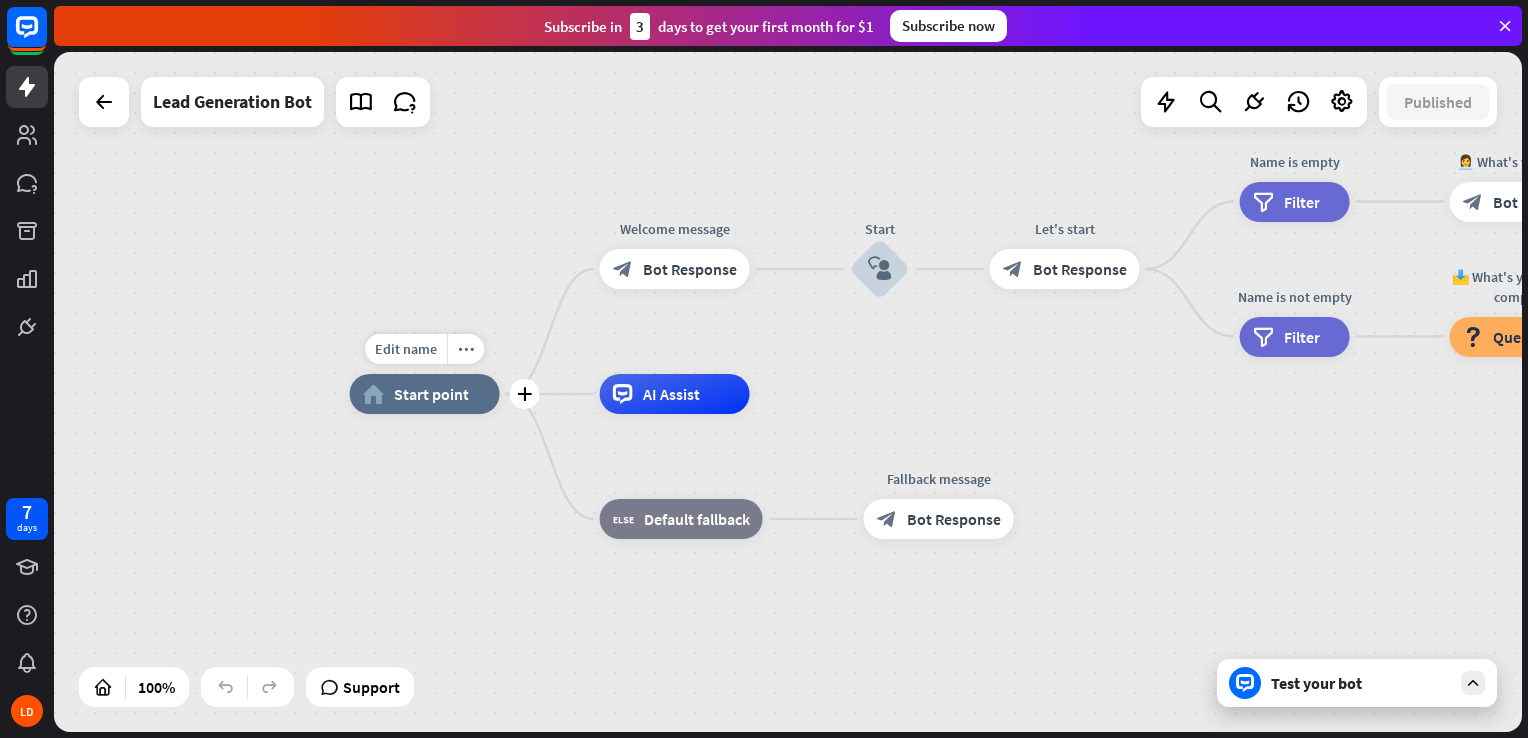 click on "Start point" at bounding box center [431, 394] 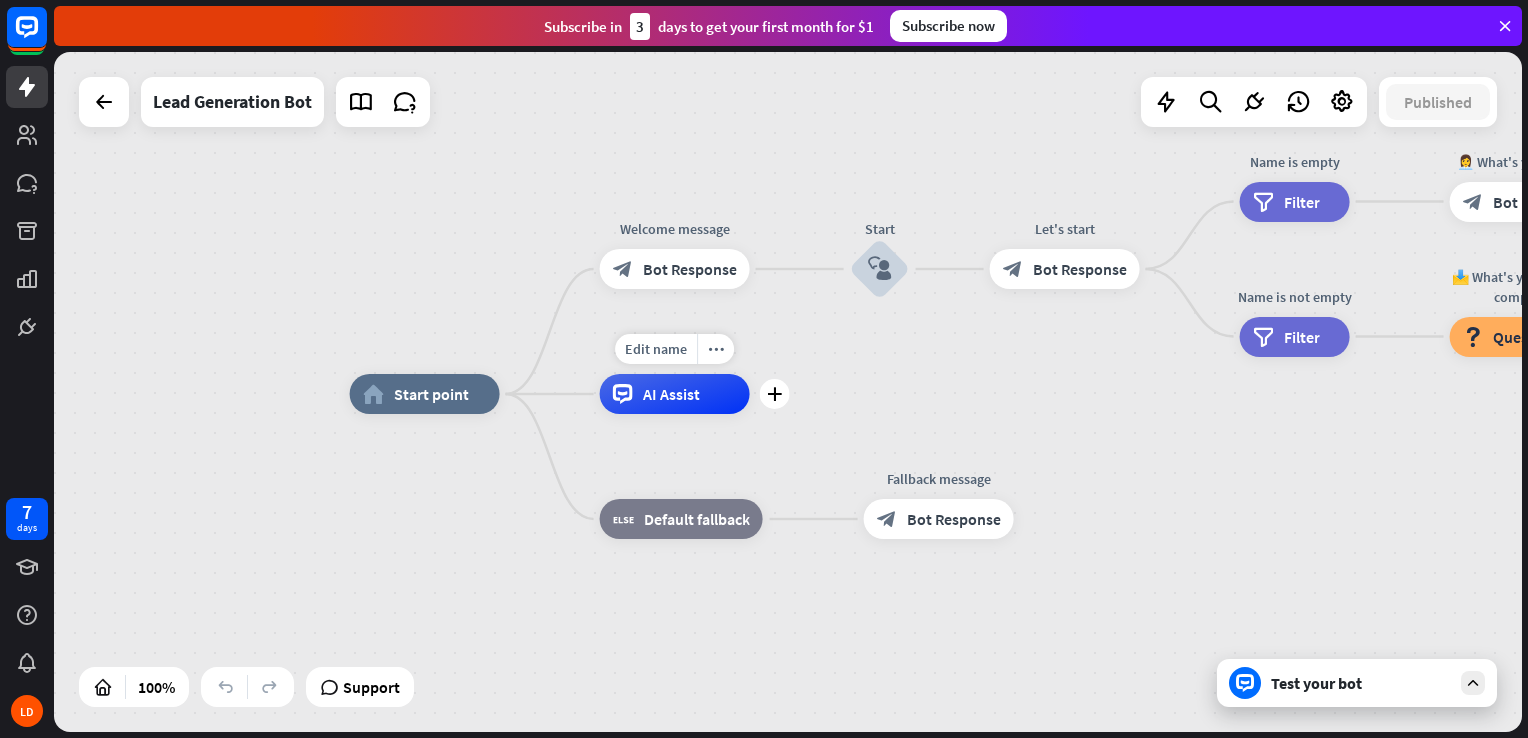 click on "AI Assist" at bounding box center [675, 394] 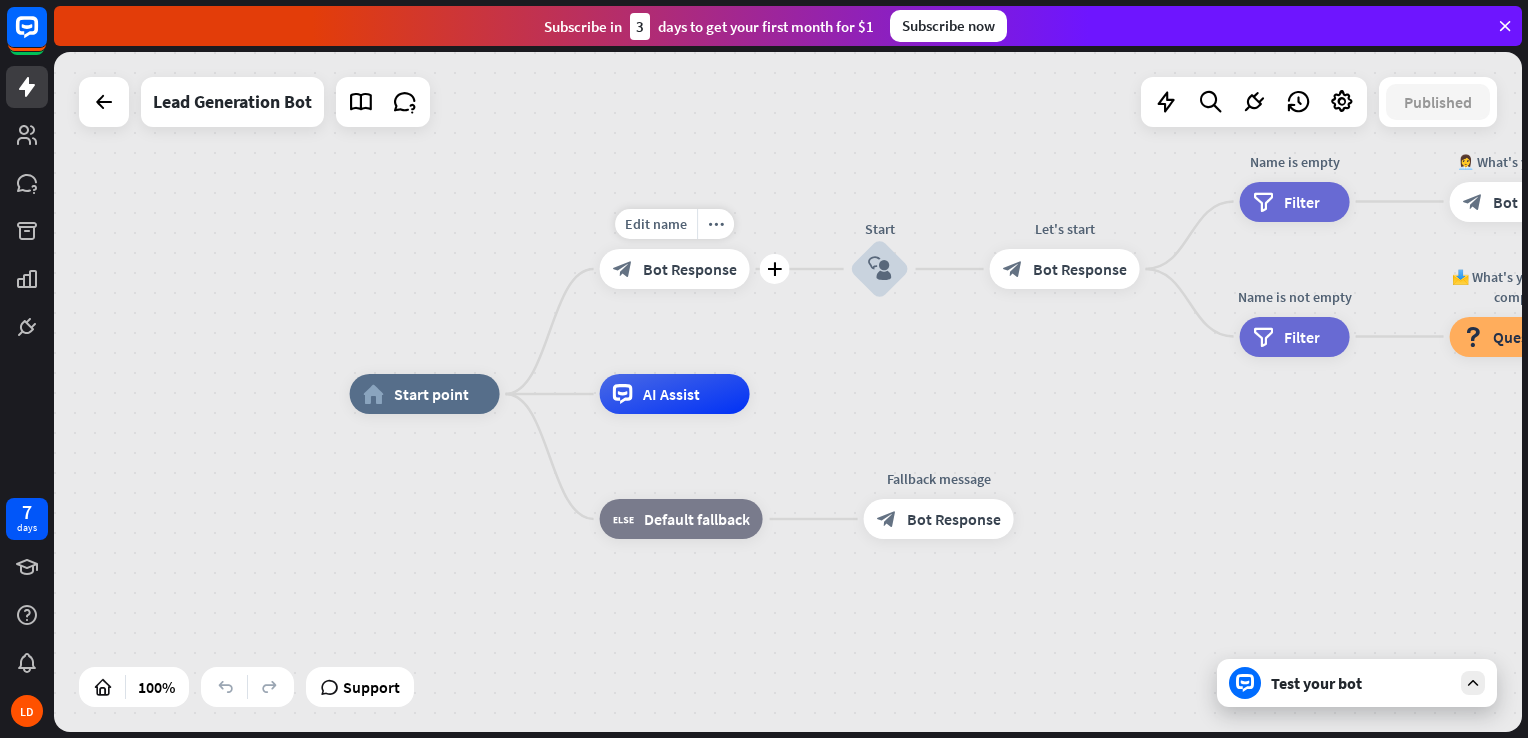 click on "block_bot_response   Bot Response" at bounding box center (675, 269) 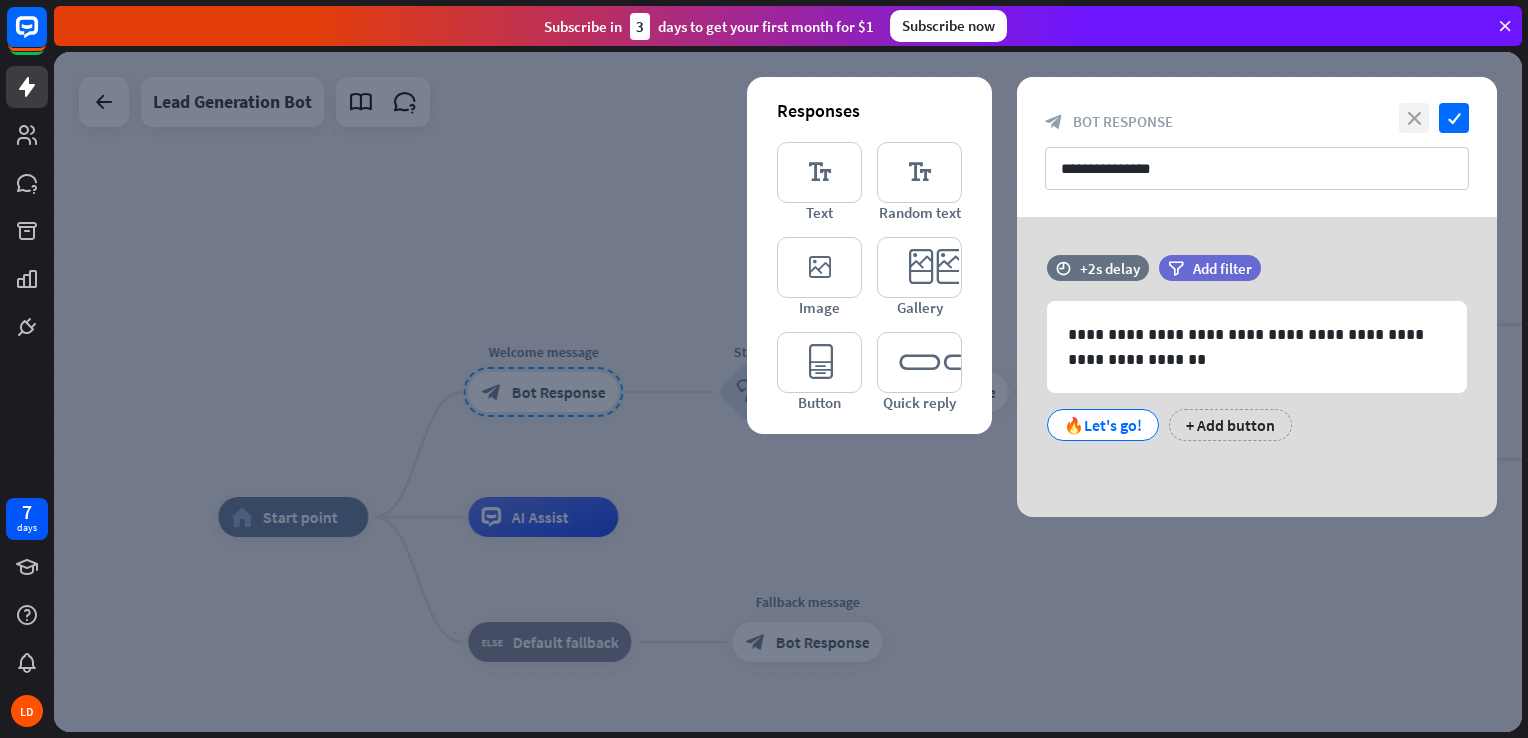click on "close" at bounding box center (1414, 118) 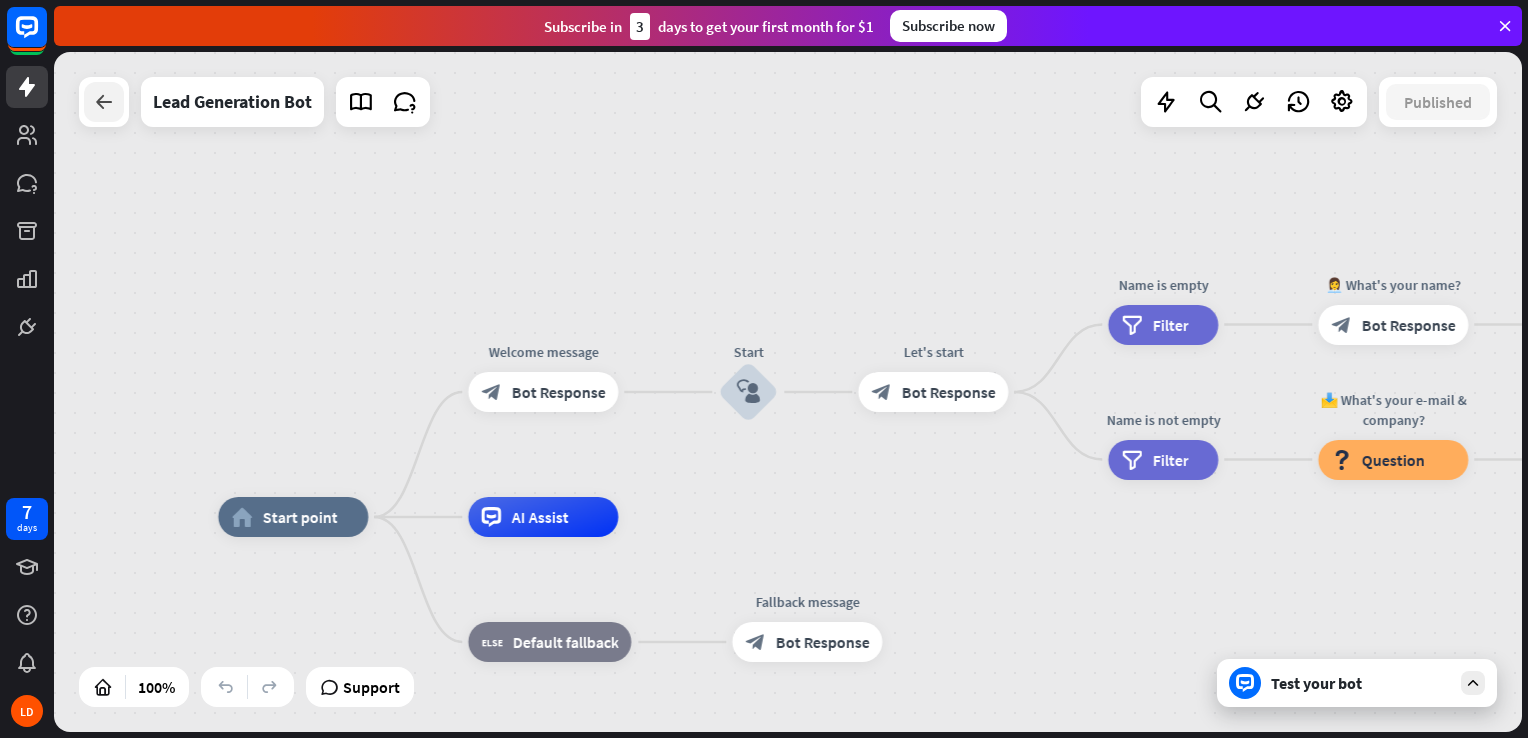 click at bounding box center (104, 102) 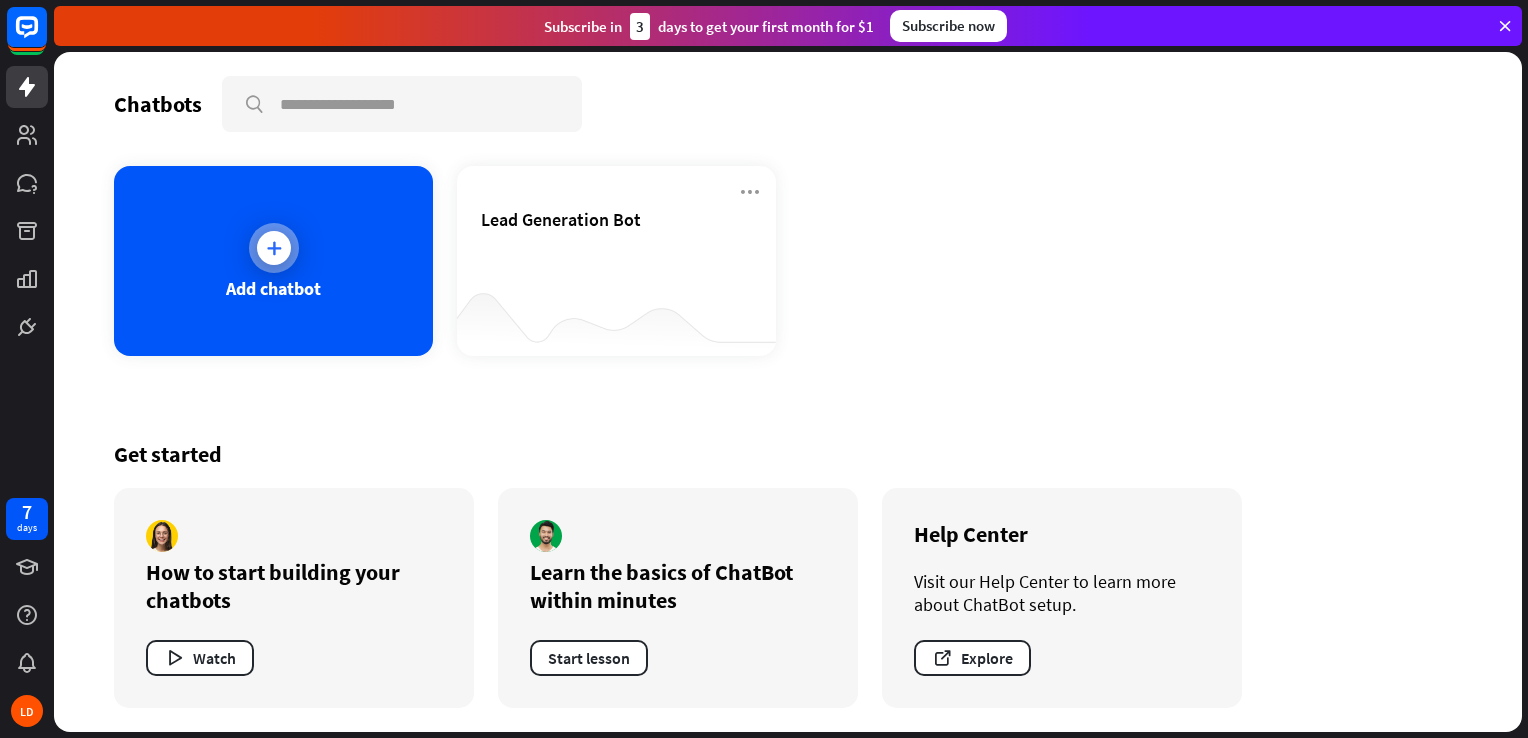 click at bounding box center [274, 248] 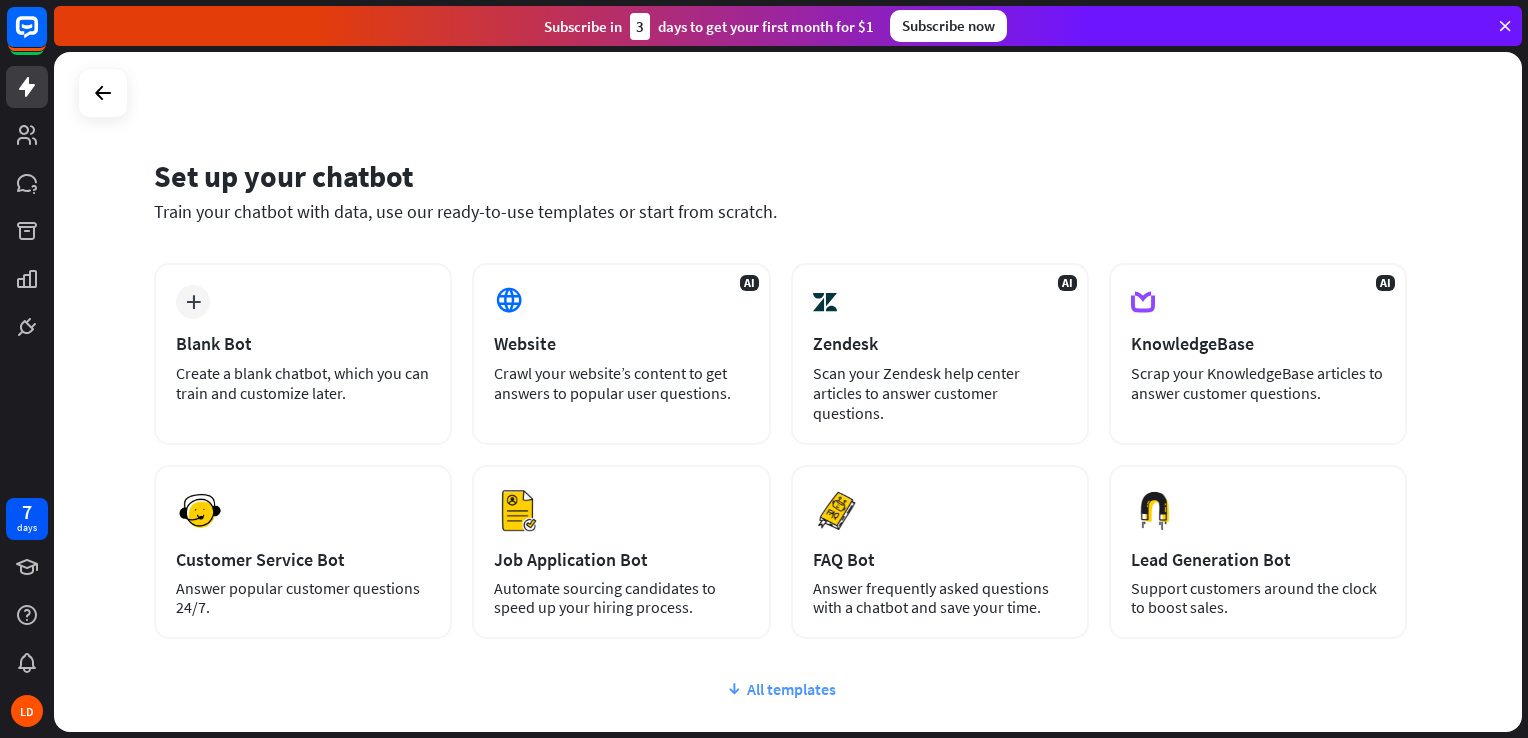 click on "All templates" at bounding box center (780, 689) 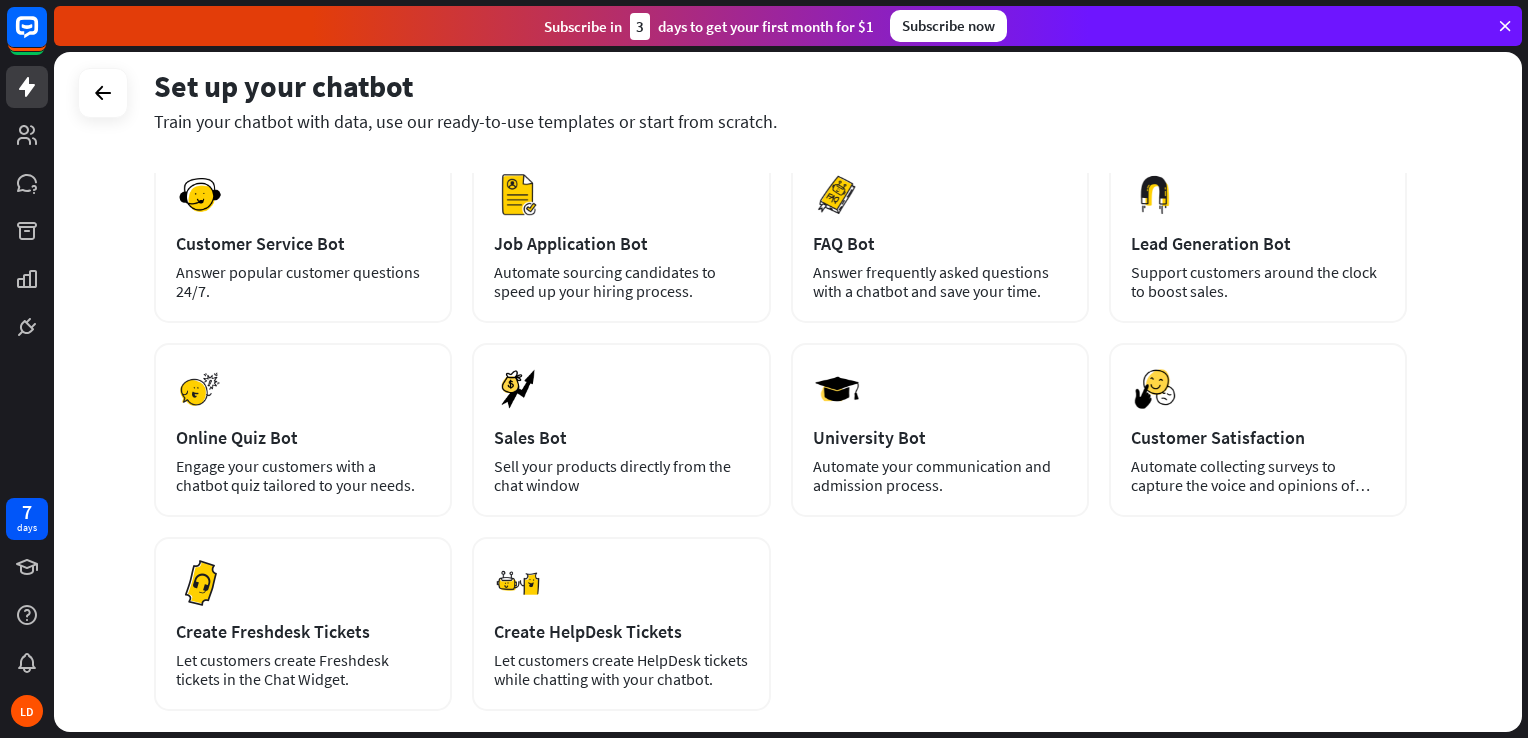 scroll, scrollTop: 317, scrollLeft: 0, axis: vertical 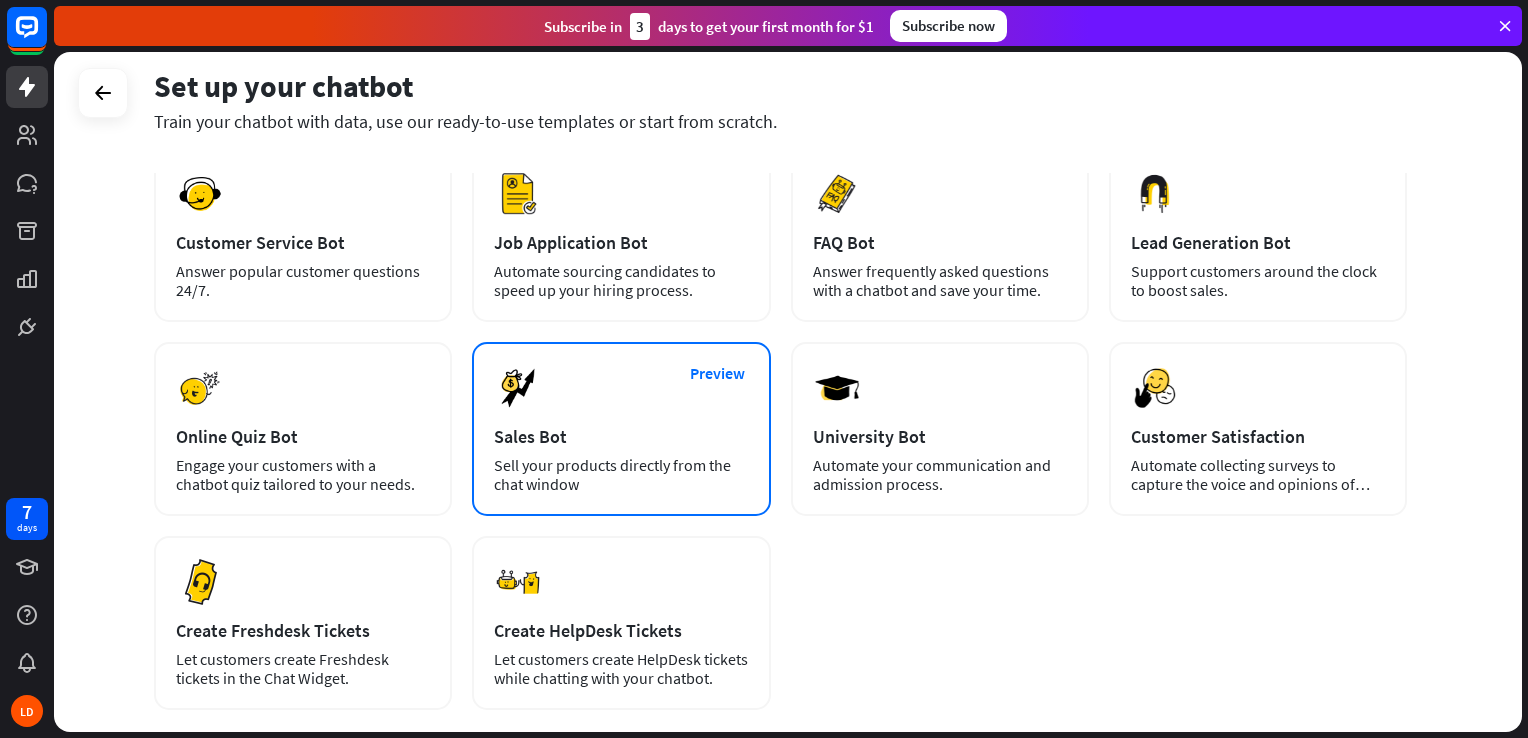 click on "Preview
Sales Bot
Sell your products directly from the chat window" at bounding box center [621, 429] 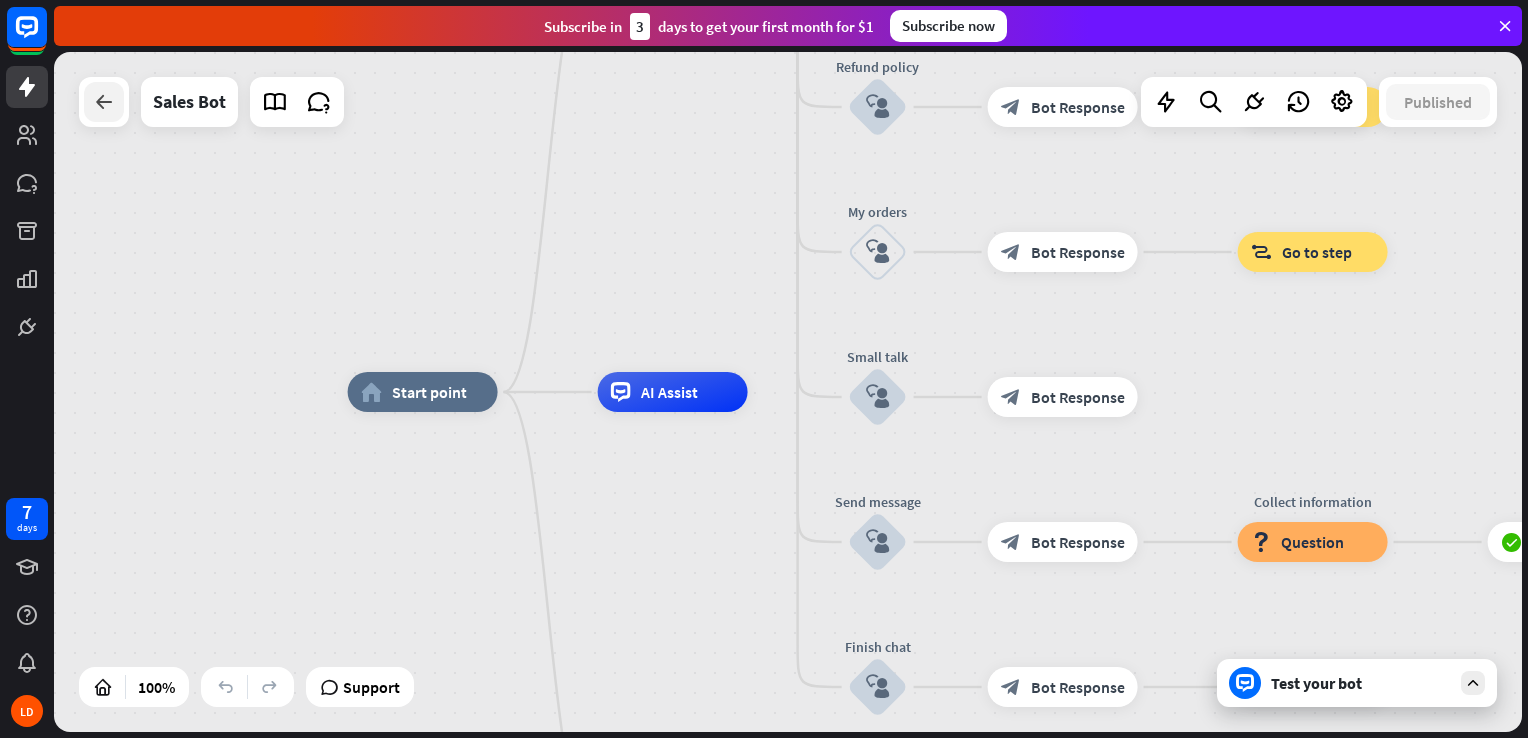 click at bounding box center (104, 102) 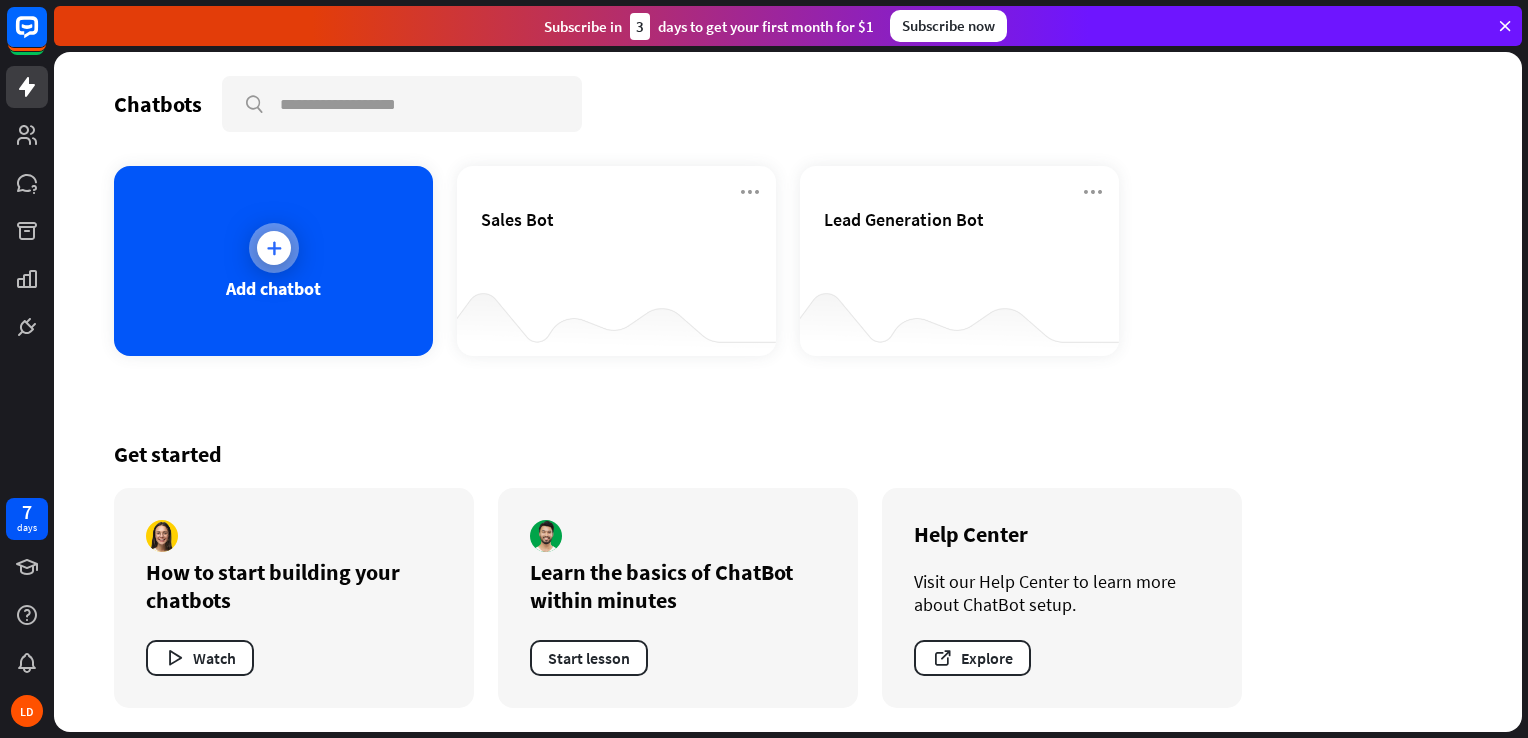 click on "Add chatbot" at bounding box center (273, 261) 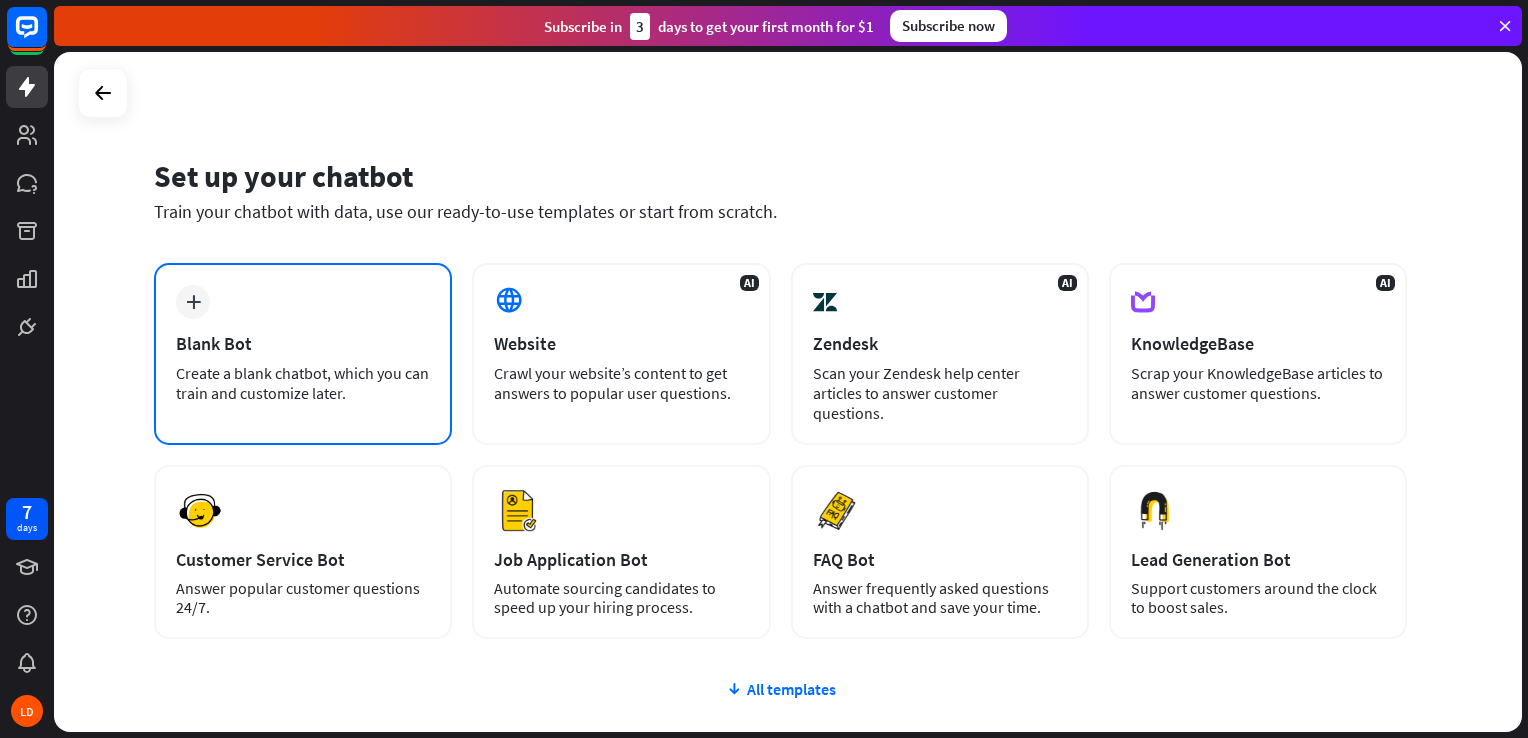 click on "plus   Blank Bot
Create a blank chatbot, which you can train and
customize later." at bounding box center (303, 354) 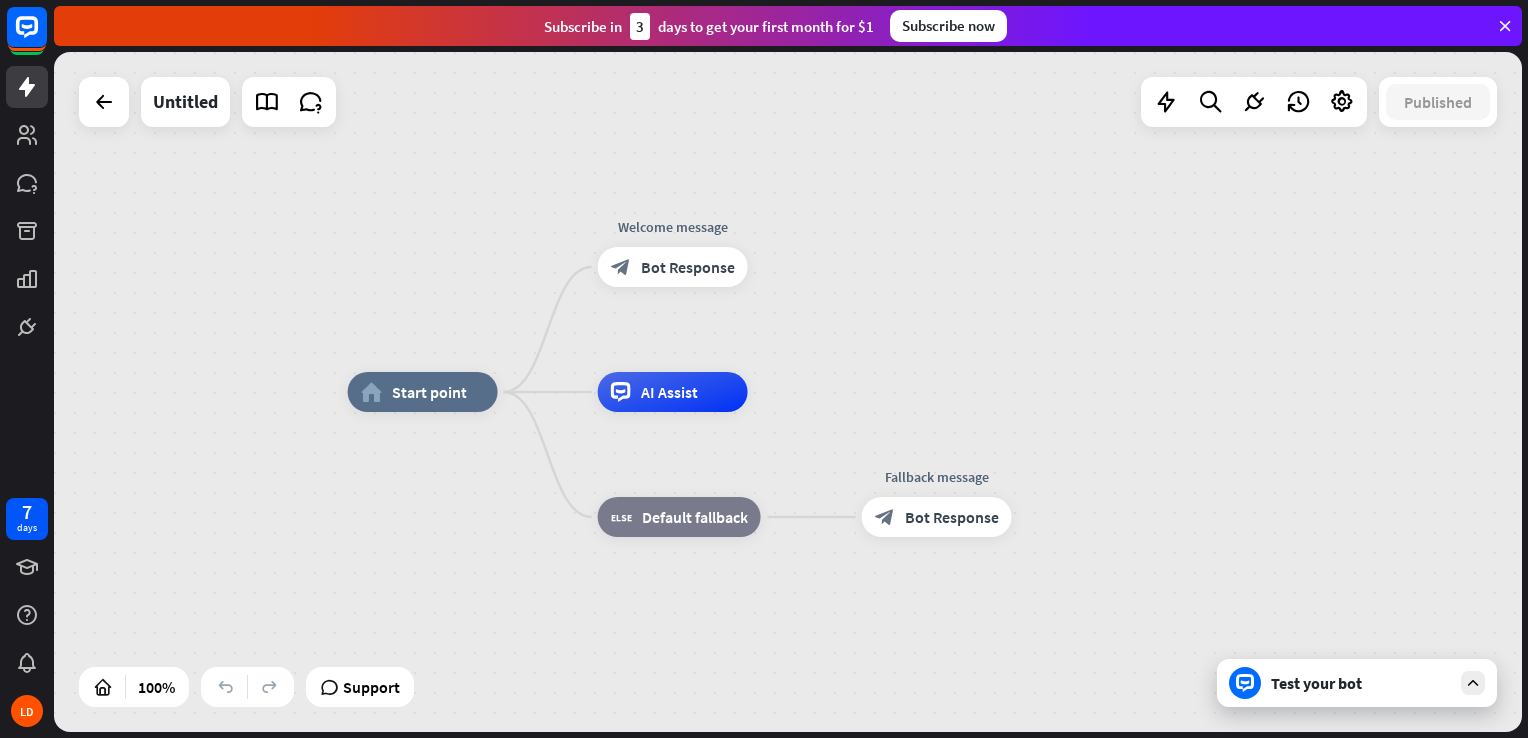 click on "home_2   Start point                 Welcome message   block_bot_response   Bot Response                     AI Assist                   block_fallback   Default fallback                 Fallback message   block_bot_response   Bot Response" at bounding box center (788, 392) 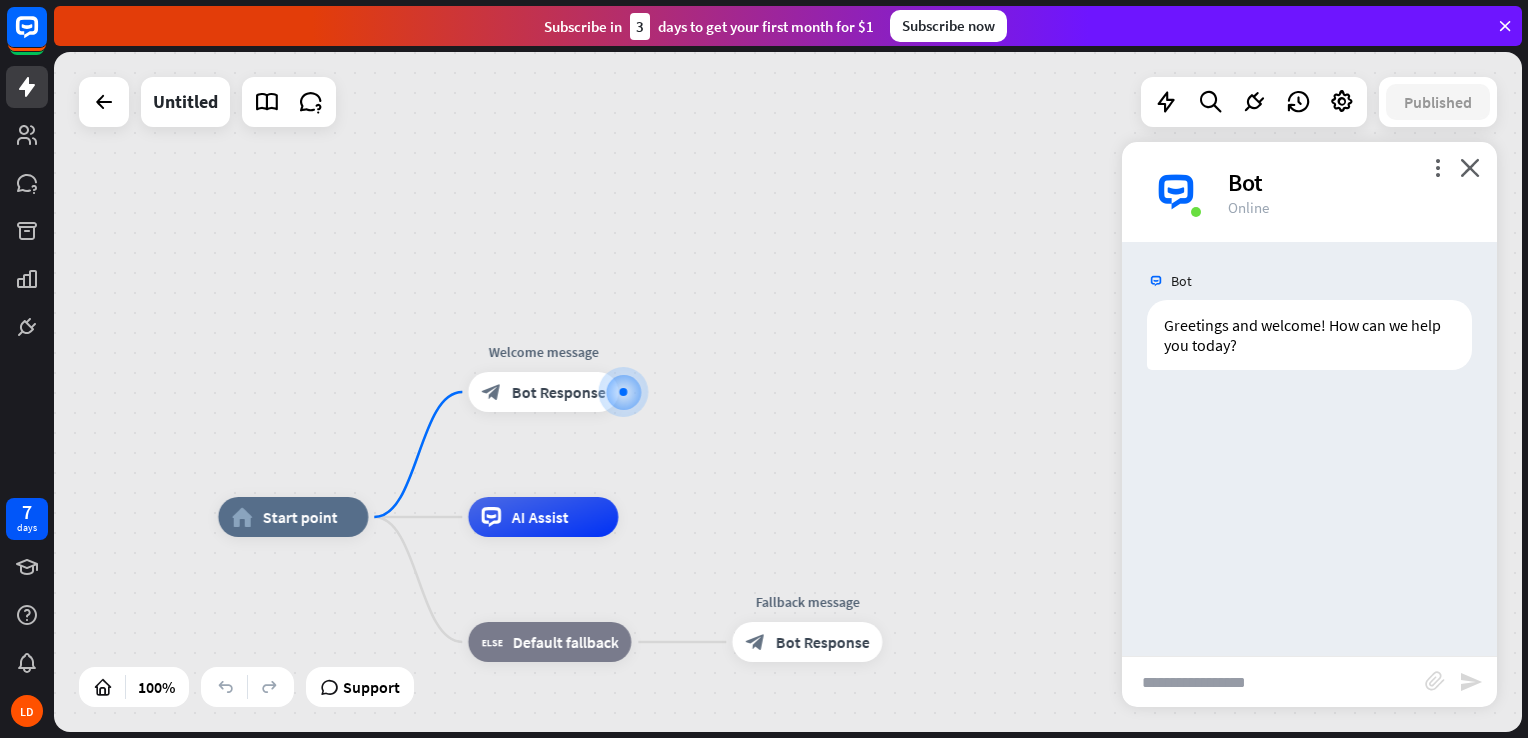 click at bounding box center [1273, 682] 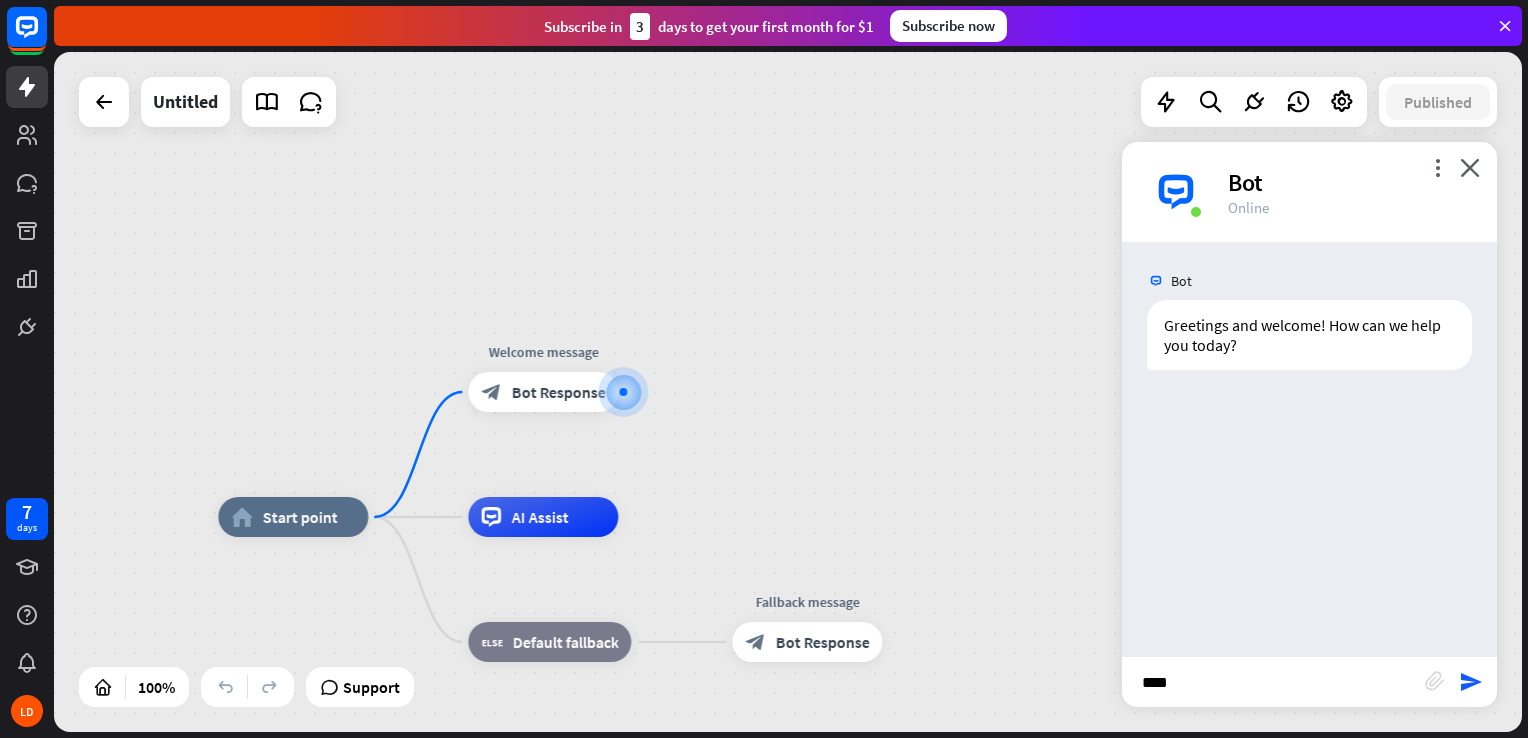 type on "*****" 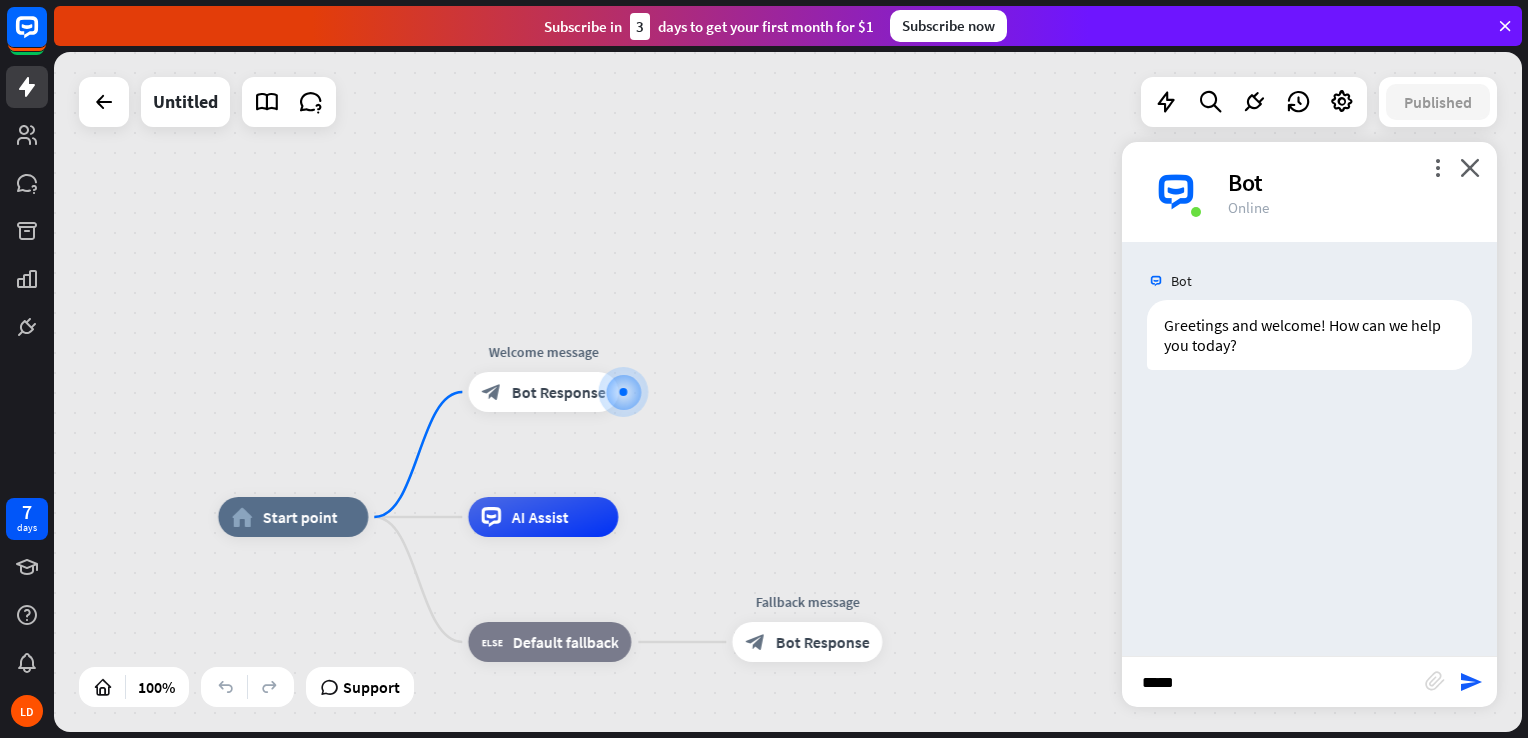 type 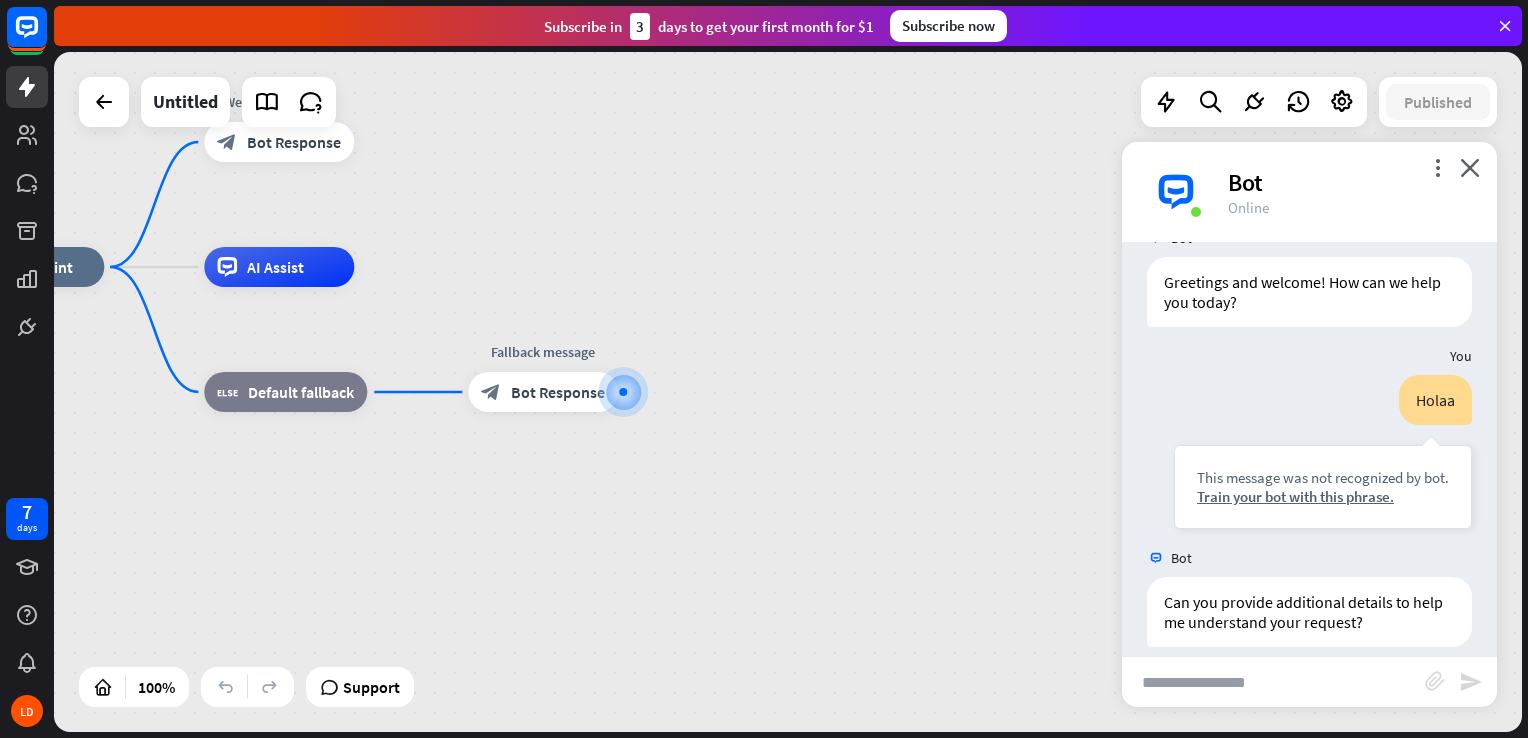 scroll, scrollTop: 63, scrollLeft: 0, axis: vertical 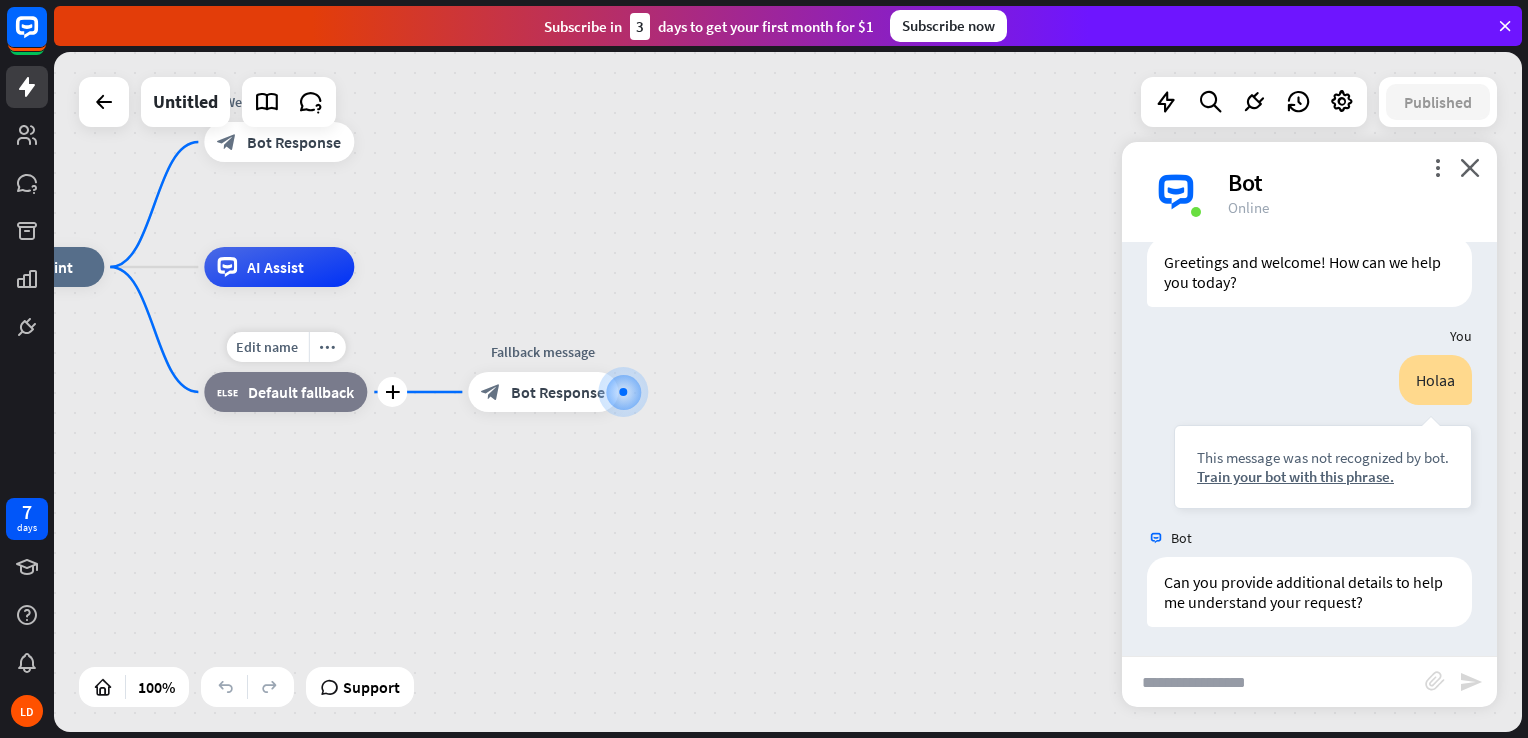 click on "Edit name   more_horiz         plus     block_fallback   Default fallback" at bounding box center [285, 392] 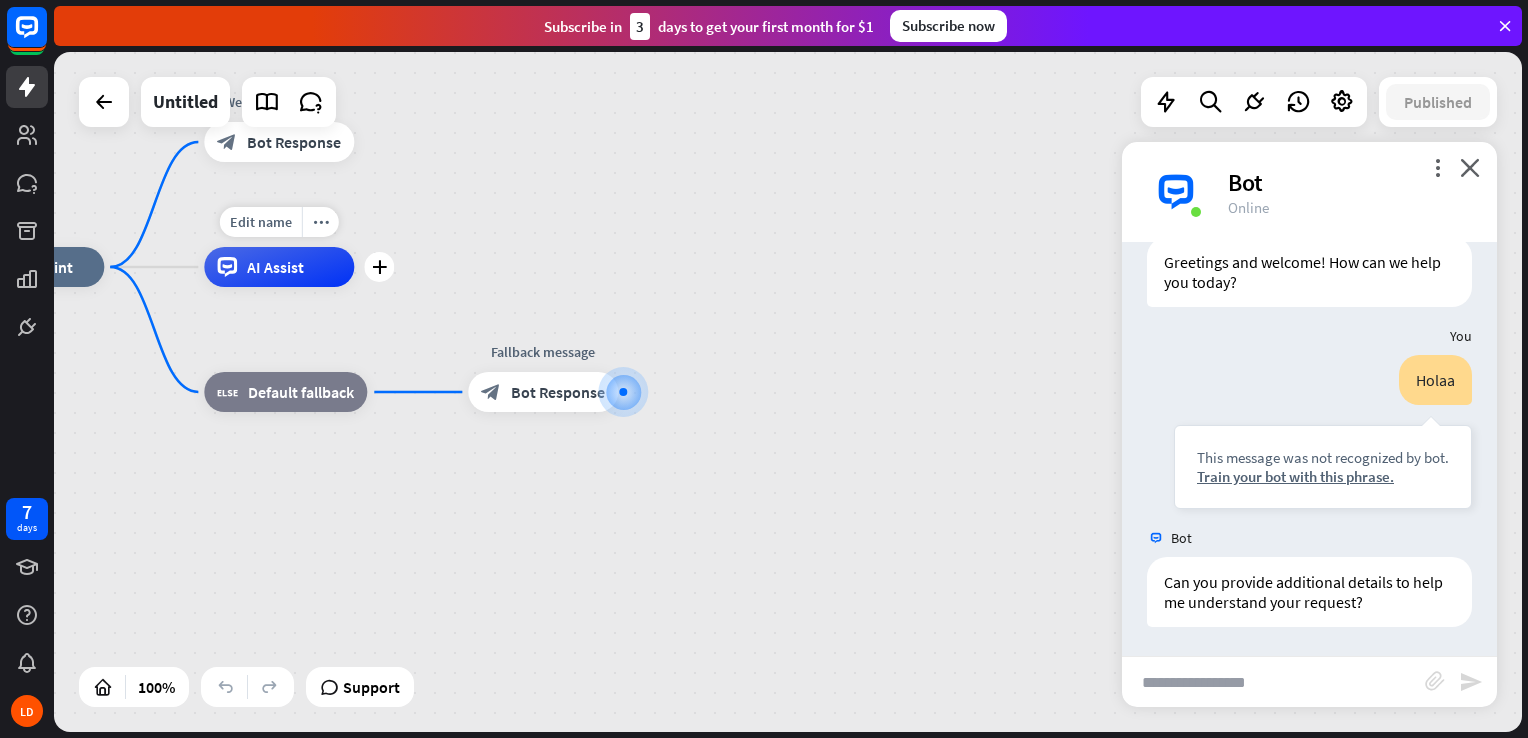 click on "Edit name   more_horiz         plus       AI Assist" at bounding box center [279, 267] 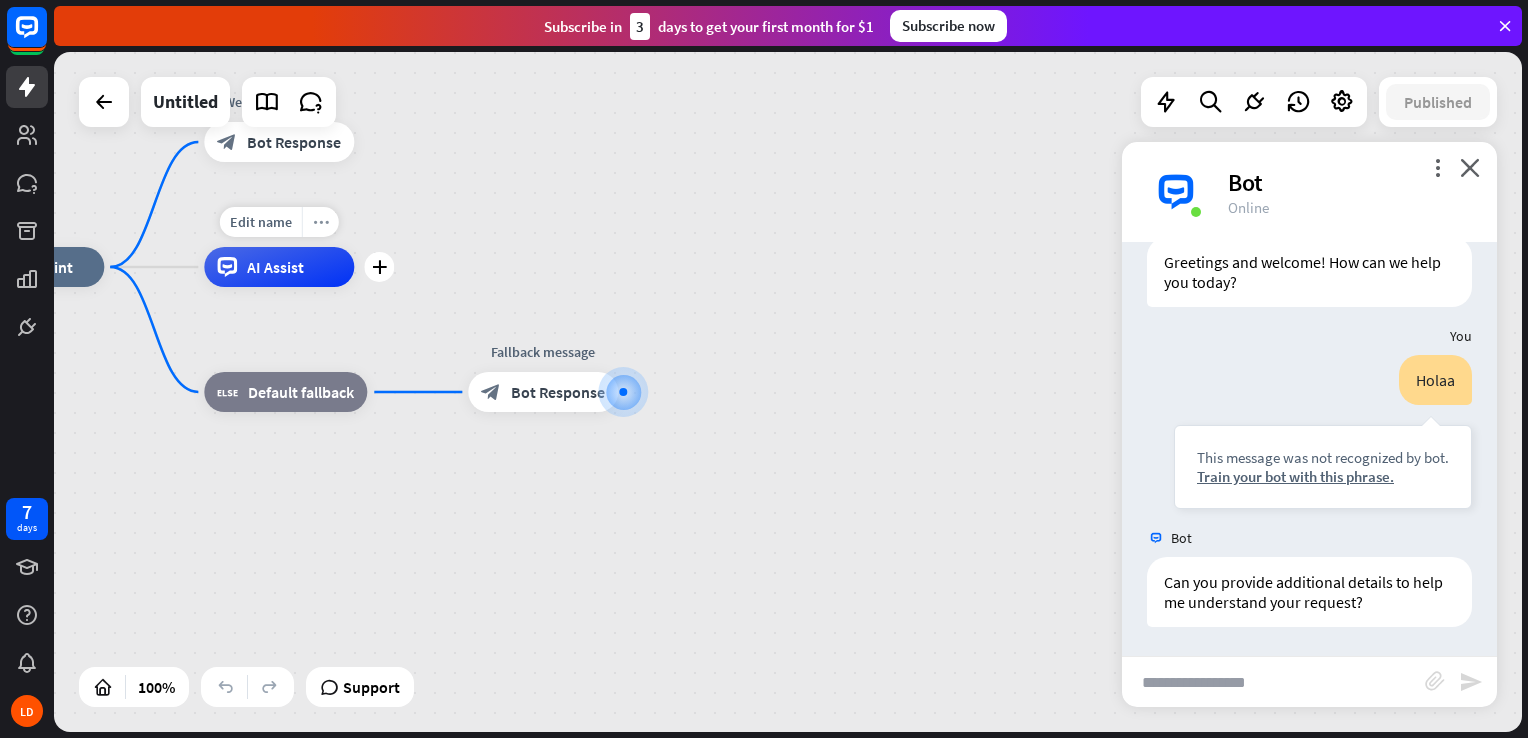 click on "more_horiz" at bounding box center [321, 222] 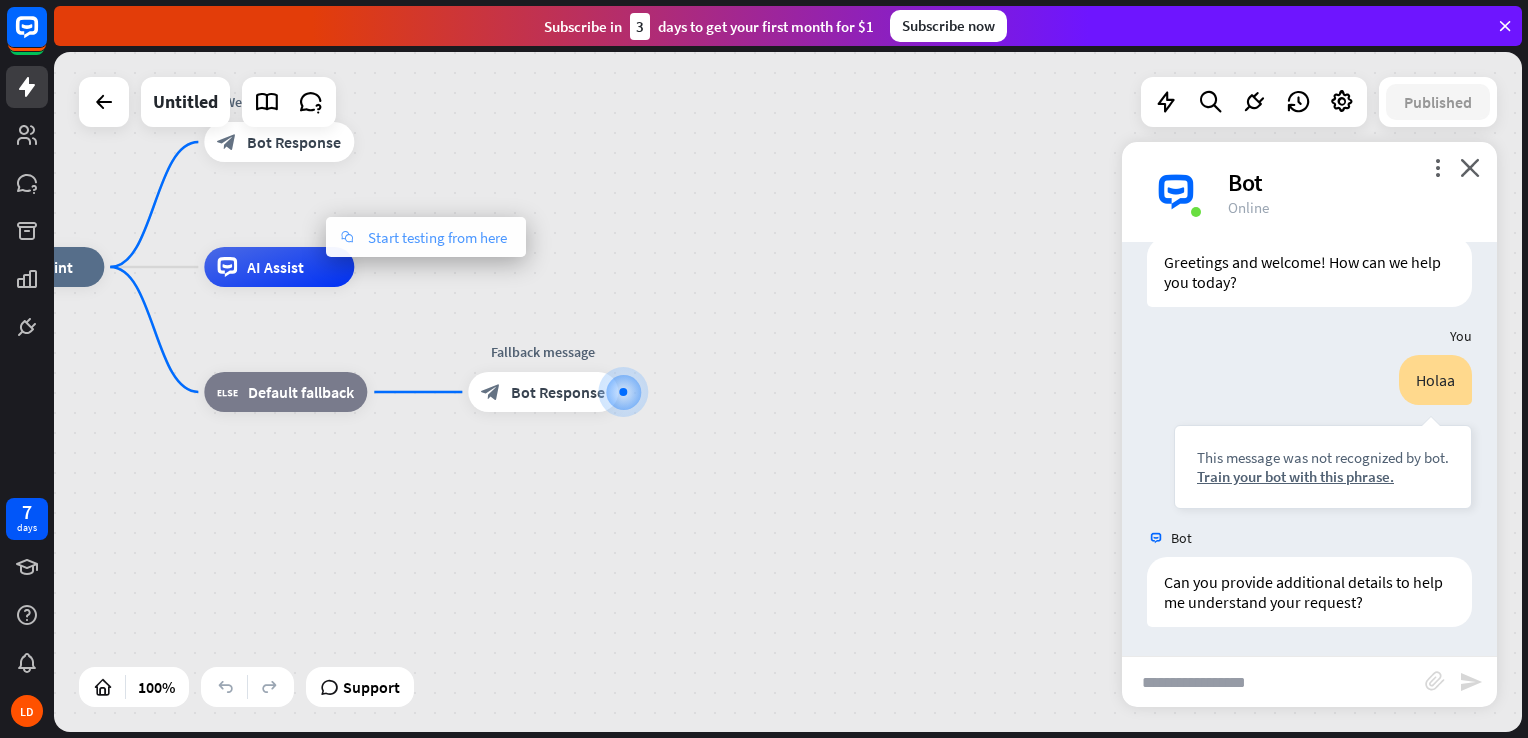 click on "Start testing from here" at bounding box center [437, 237] 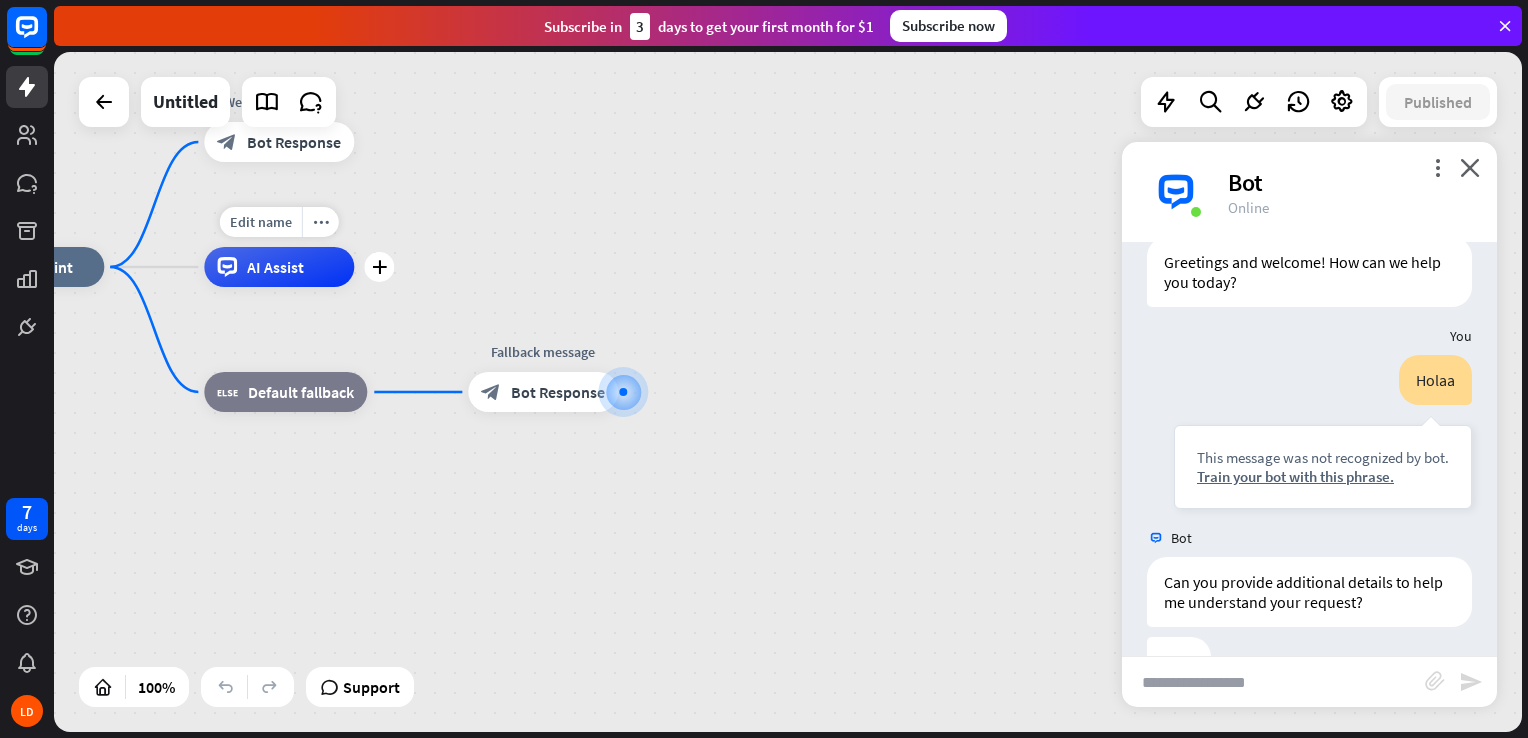 scroll, scrollTop: 63, scrollLeft: 0, axis: vertical 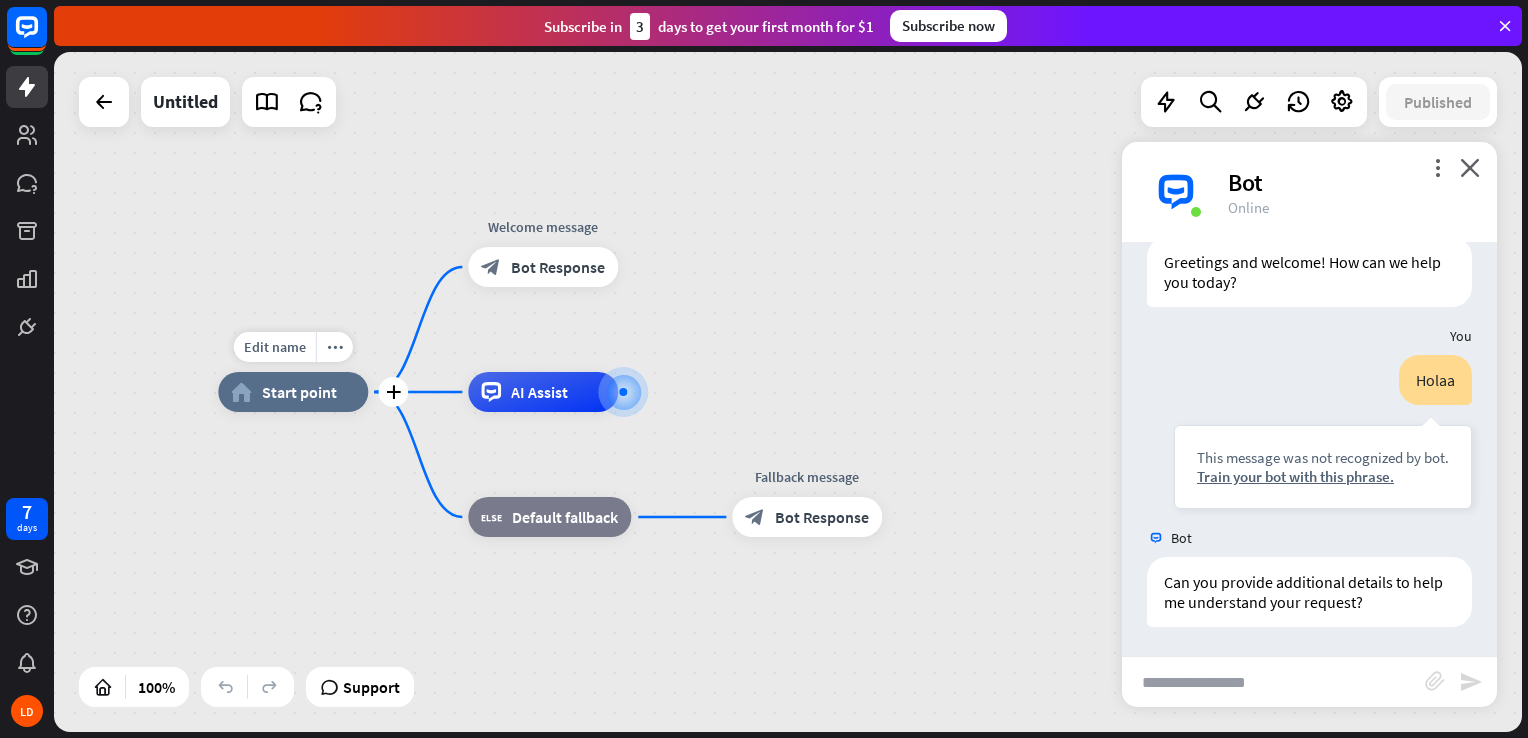 click on "home_2   Start point" at bounding box center (293, 392) 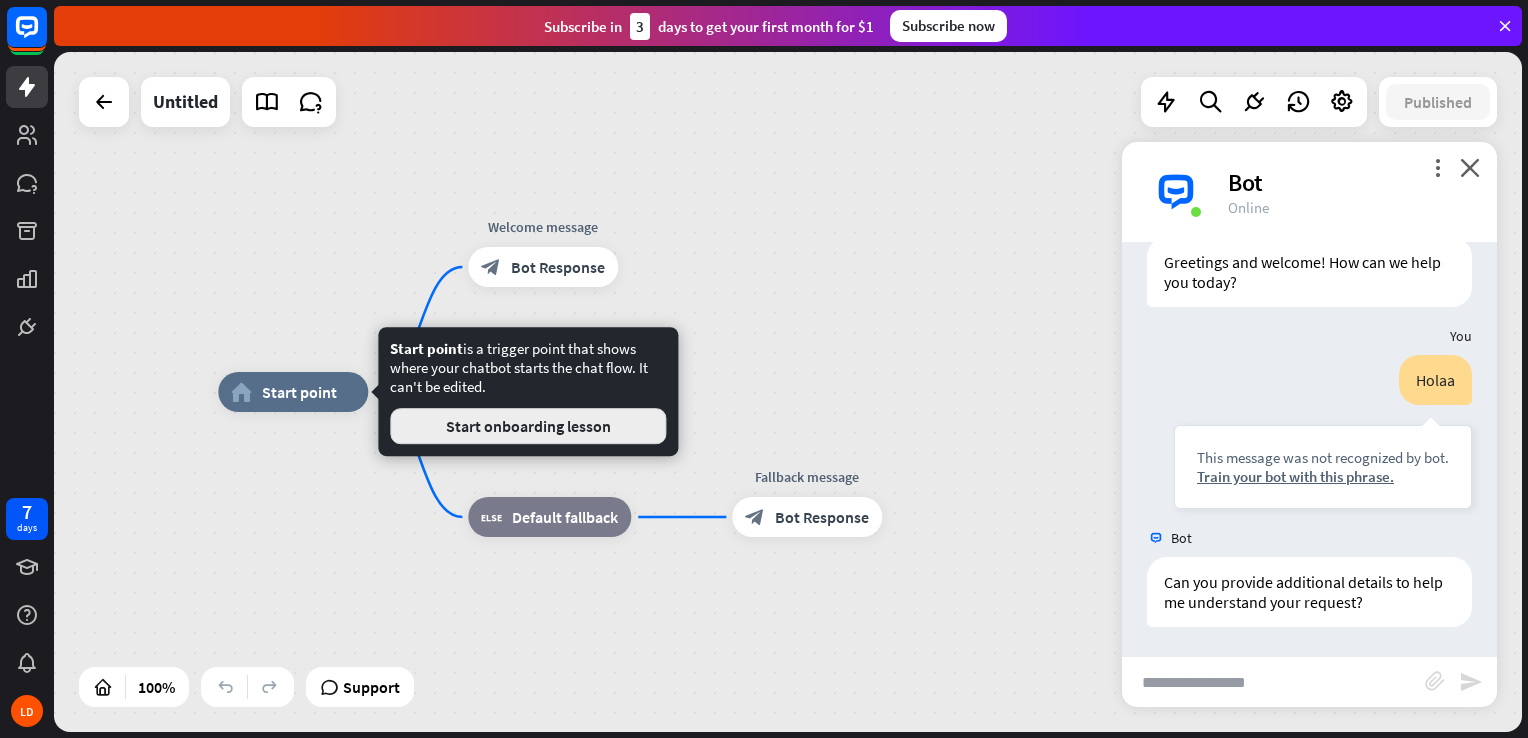 click on "Start onboarding lesson" at bounding box center (528, 426) 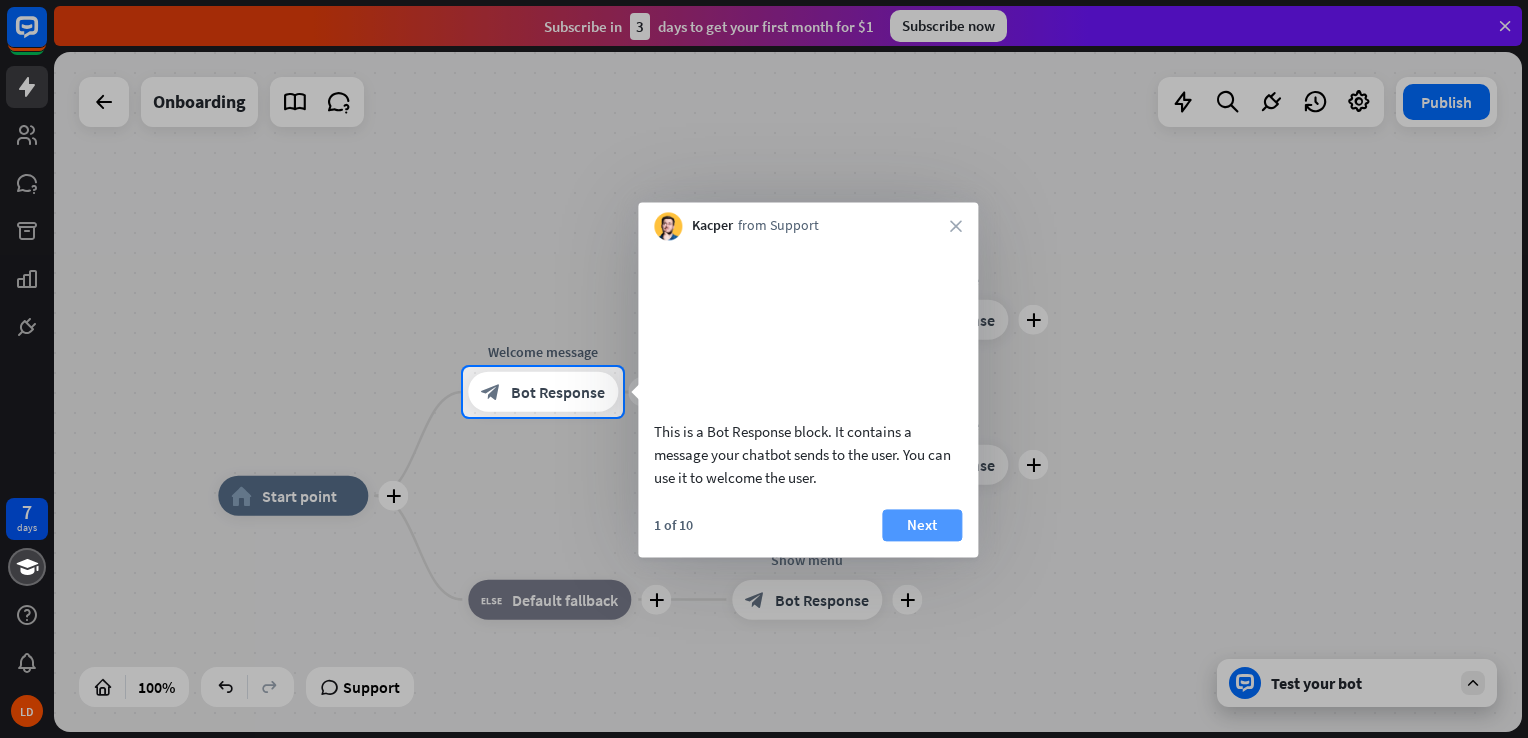 click on "Next" at bounding box center [922, 525] 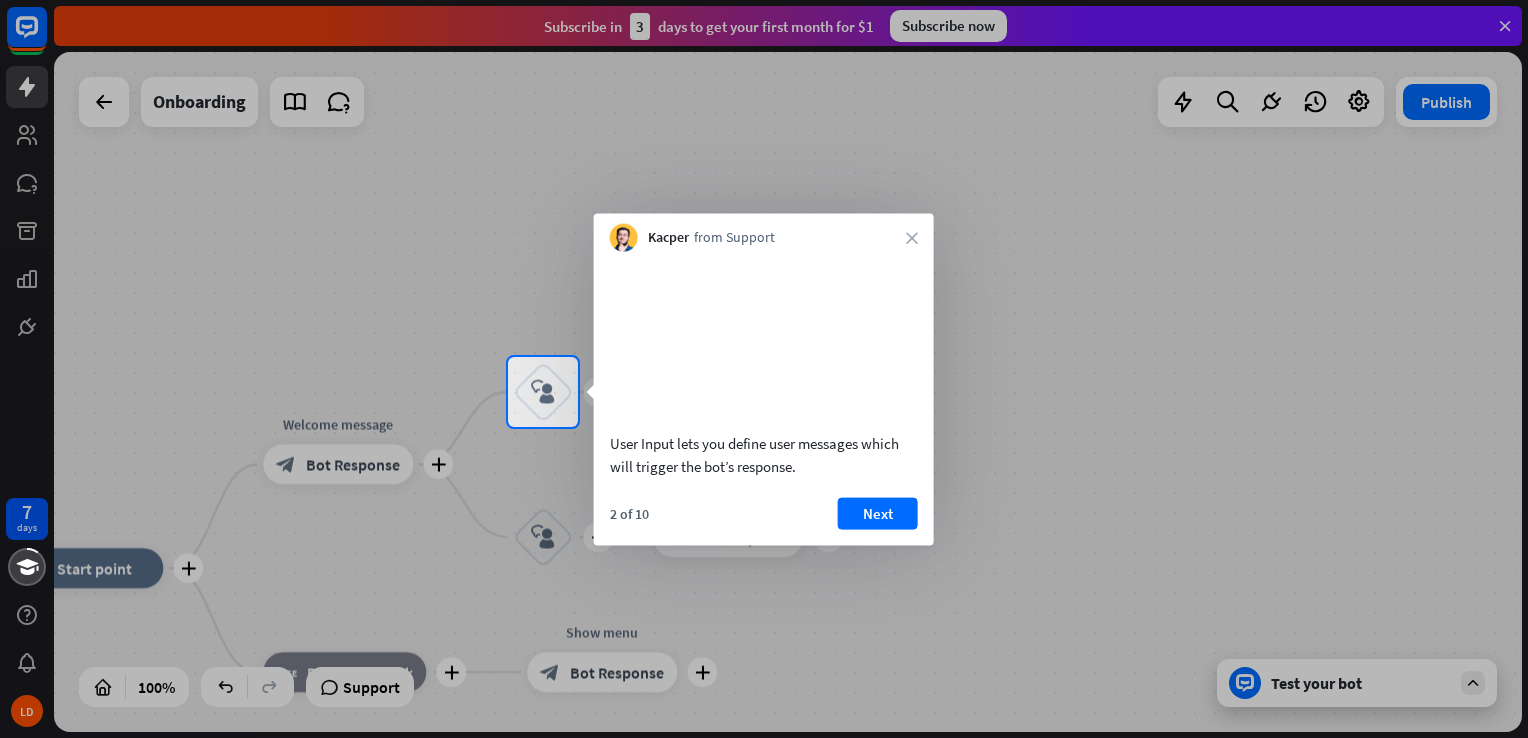 click on "2 of 10
Next" at bounding box center [764, 521] 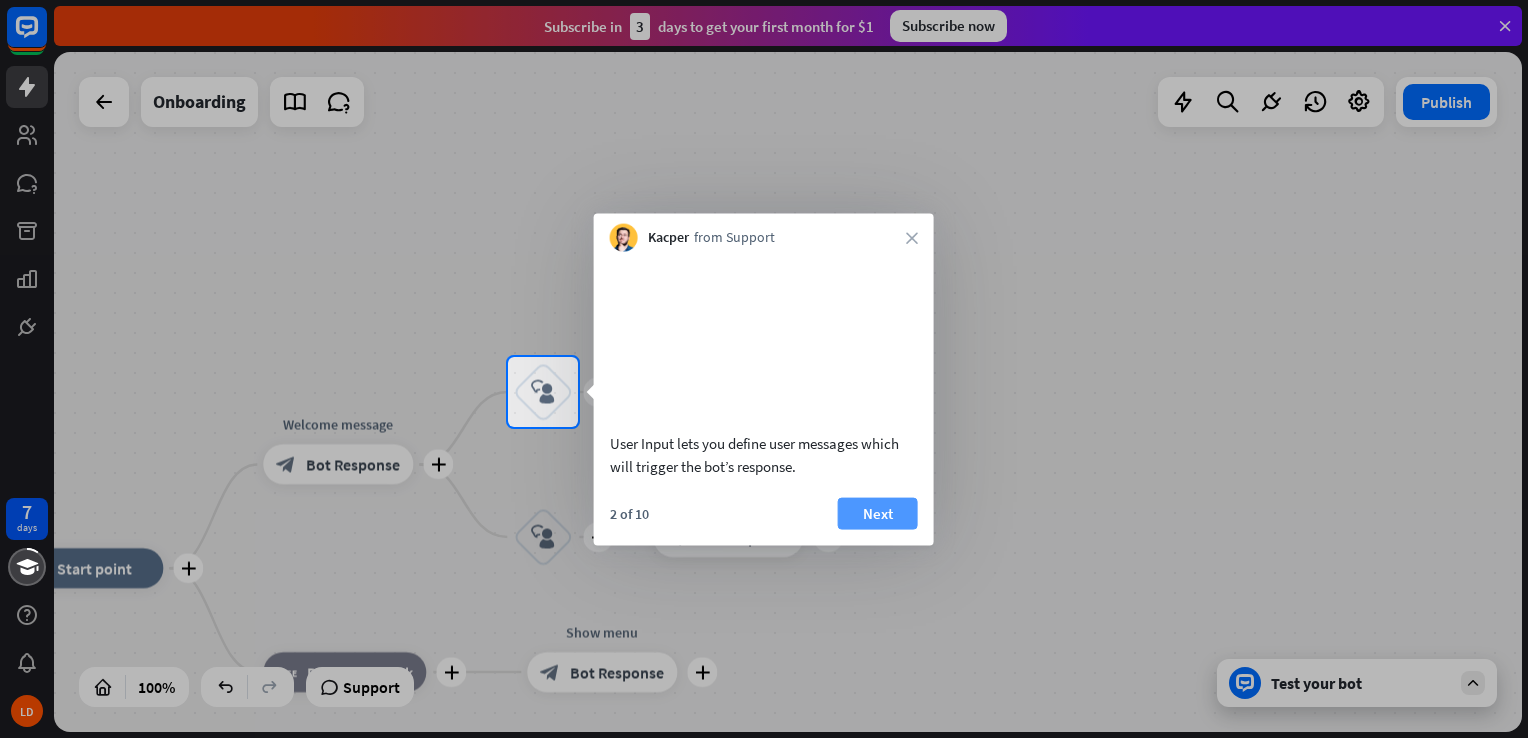 click on "Next" at bounding box center (878, 513) 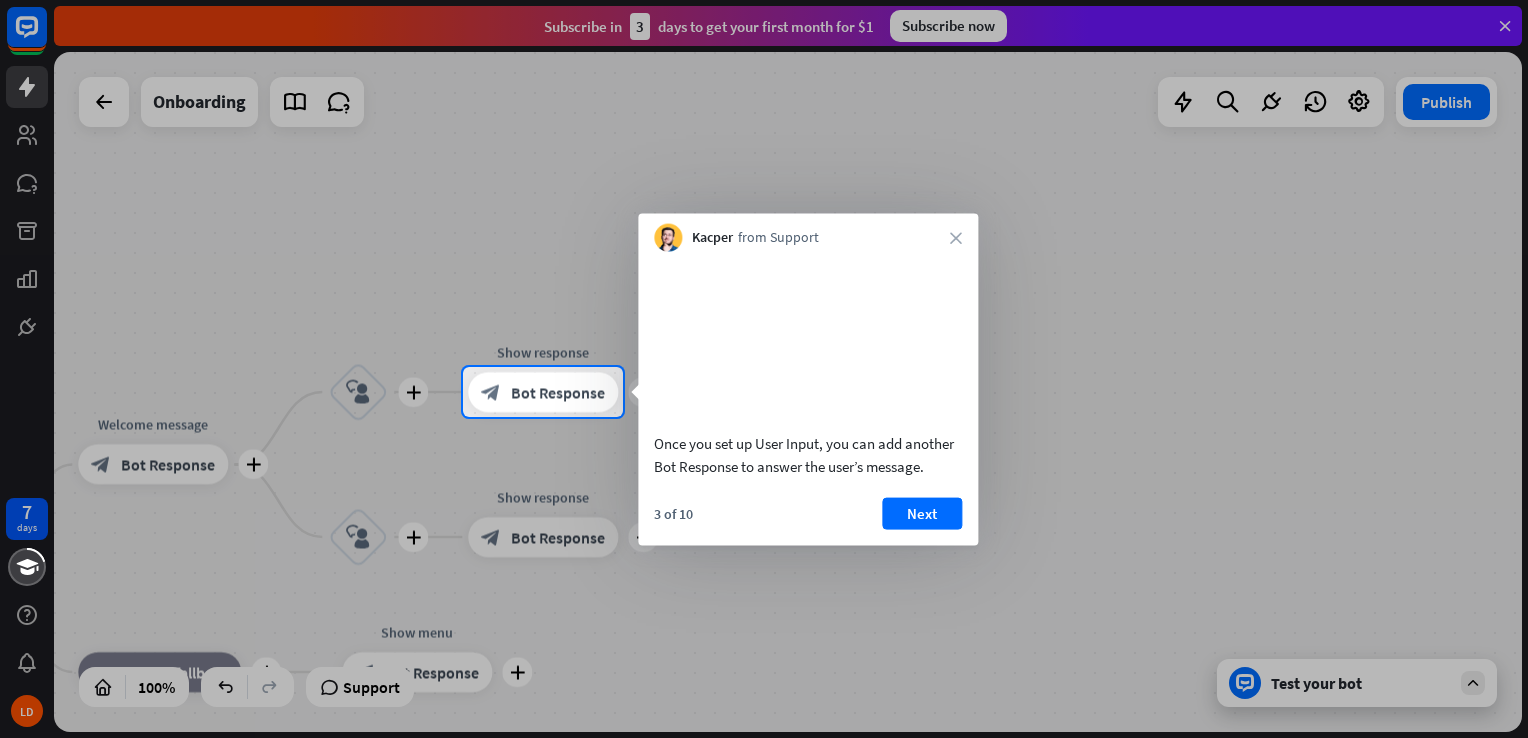 click on "Next" at bounding box center [922, 513] 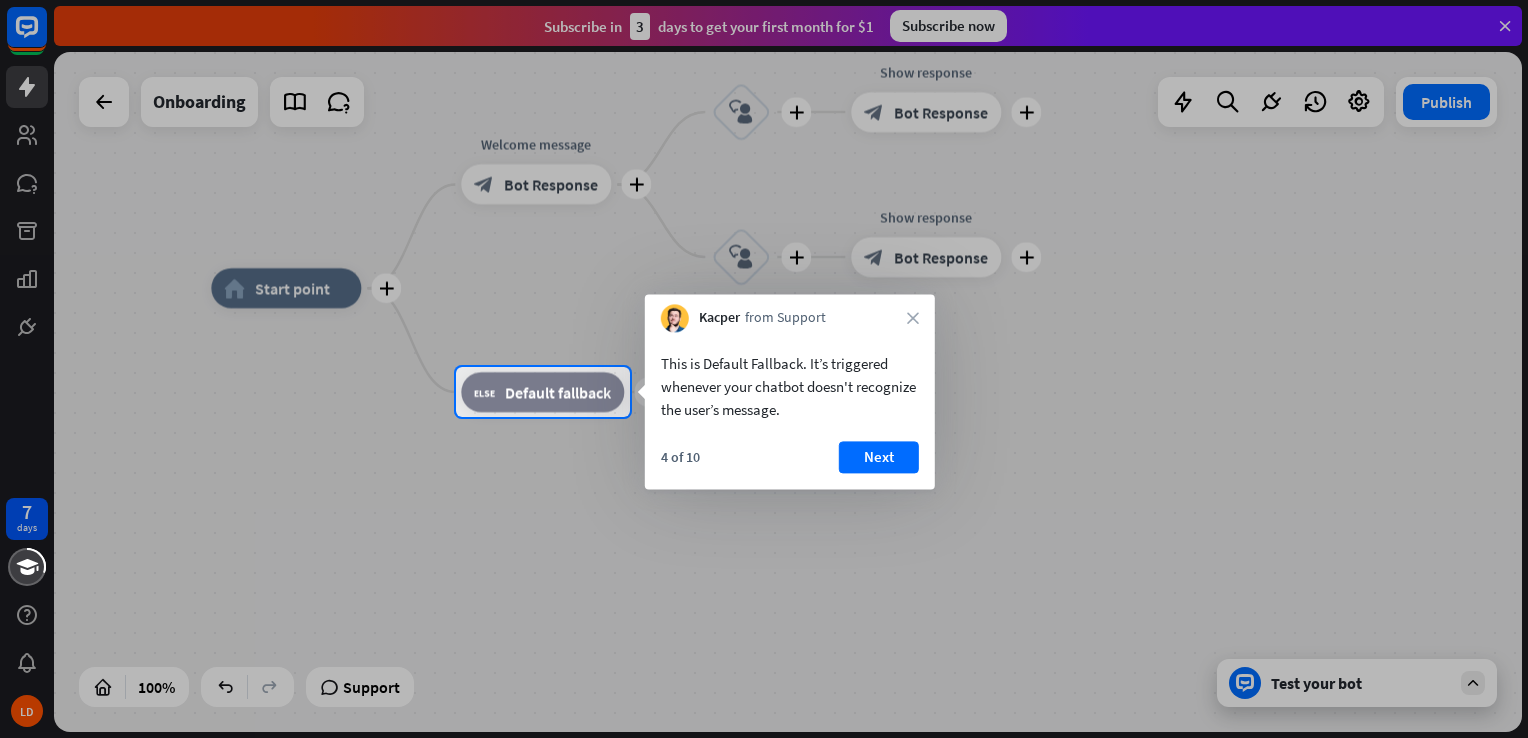 click on "4 of 10
Next" at bounding box center (790, 465) 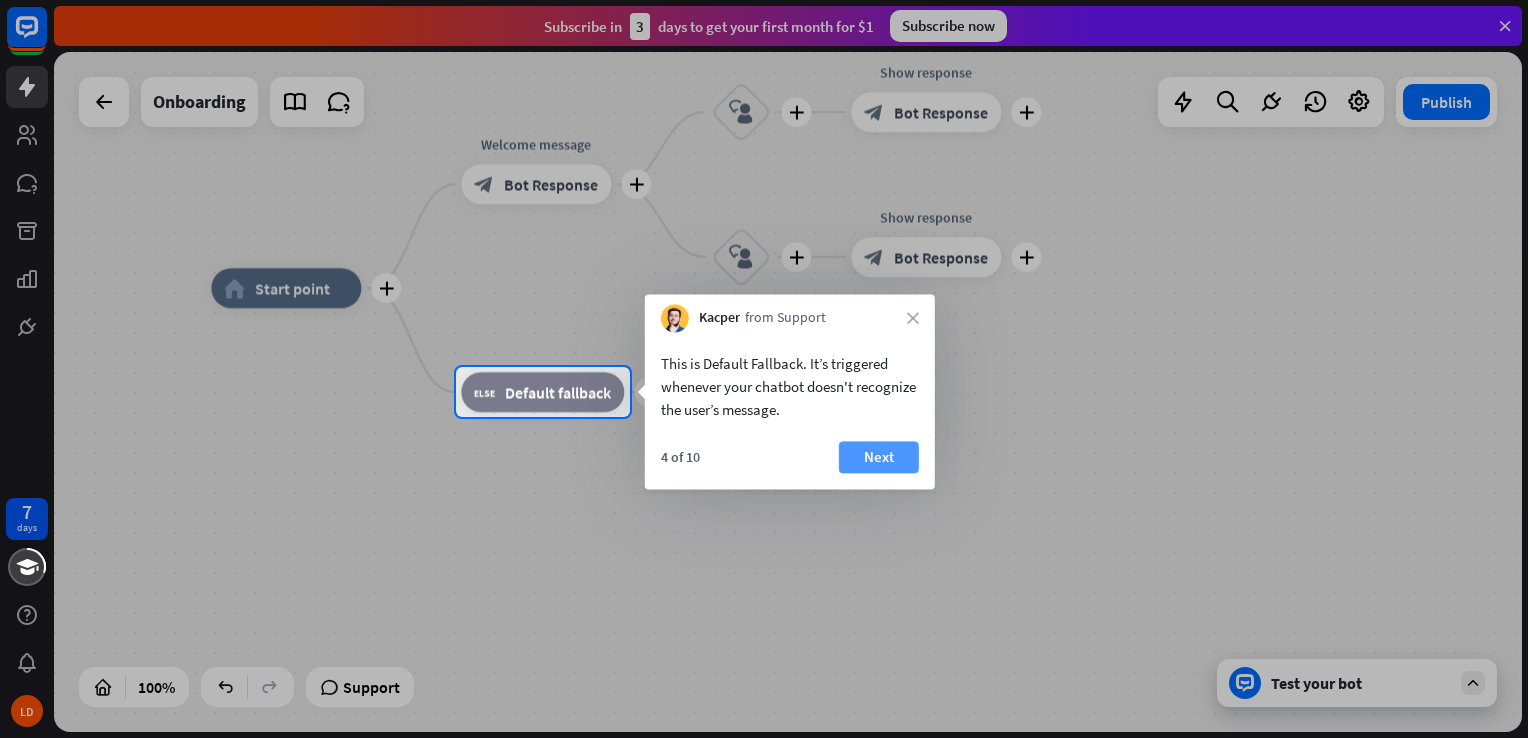 click on "Next" at bounding box center [879, 457] 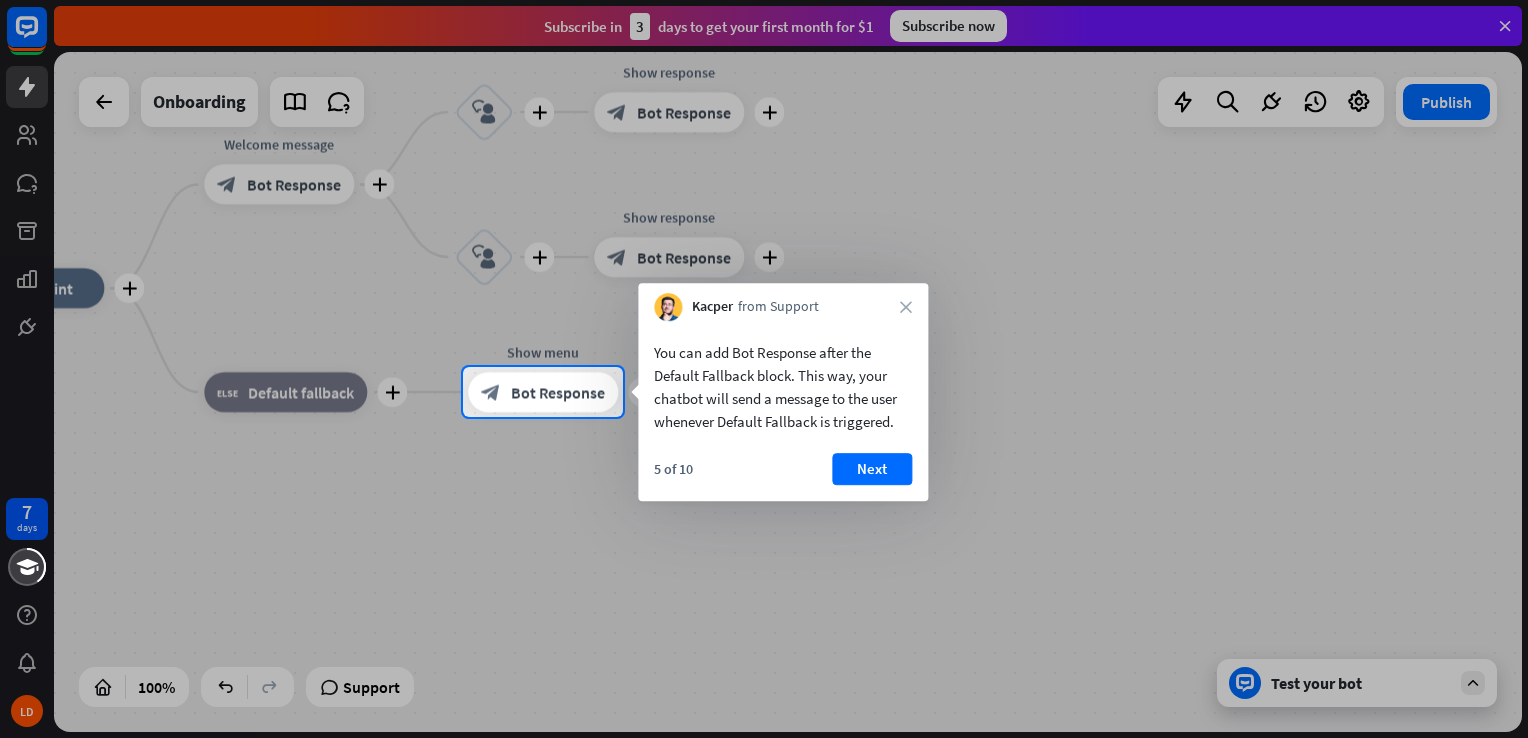 click on "Next" at bounding box center (872, 469) 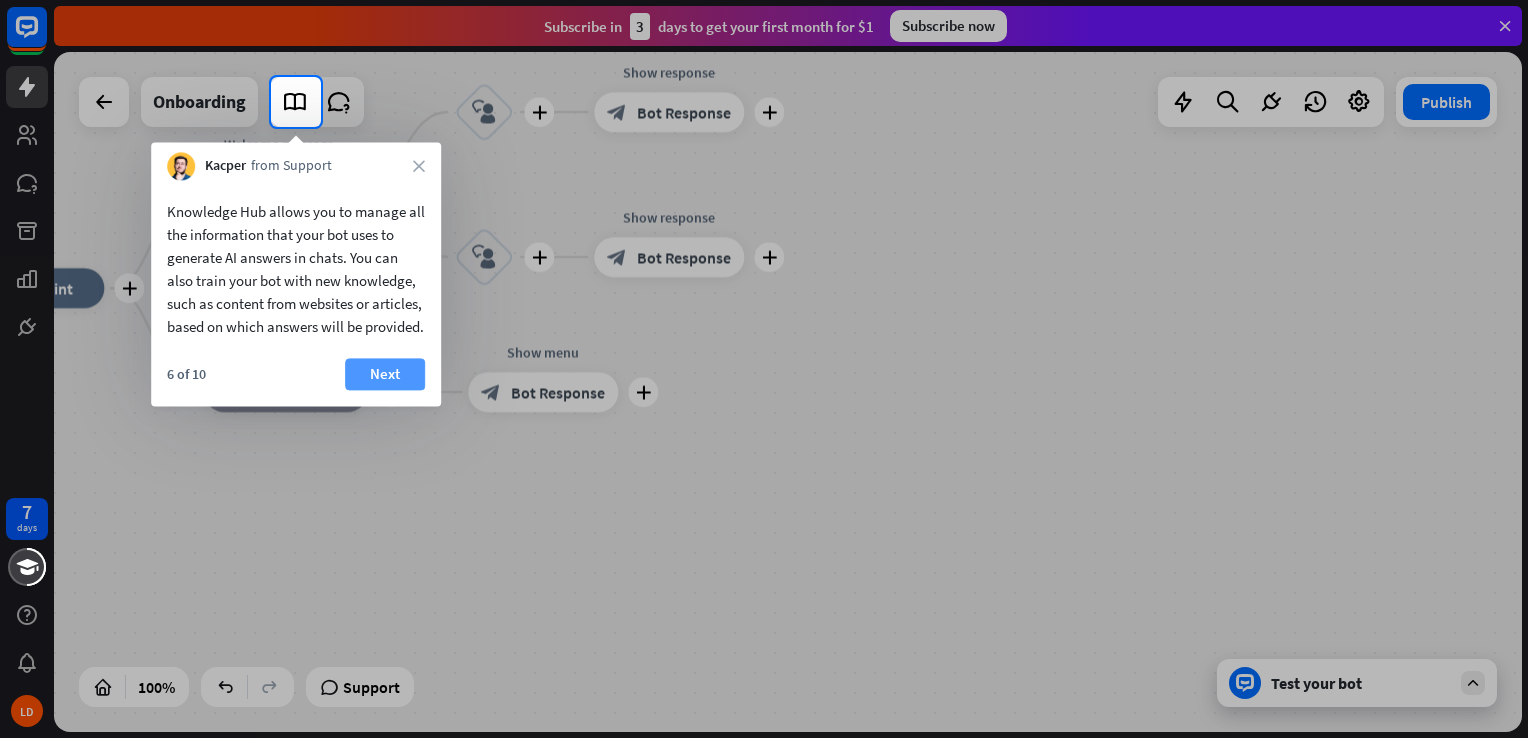click on "Next" at bounding box center (385, 374) 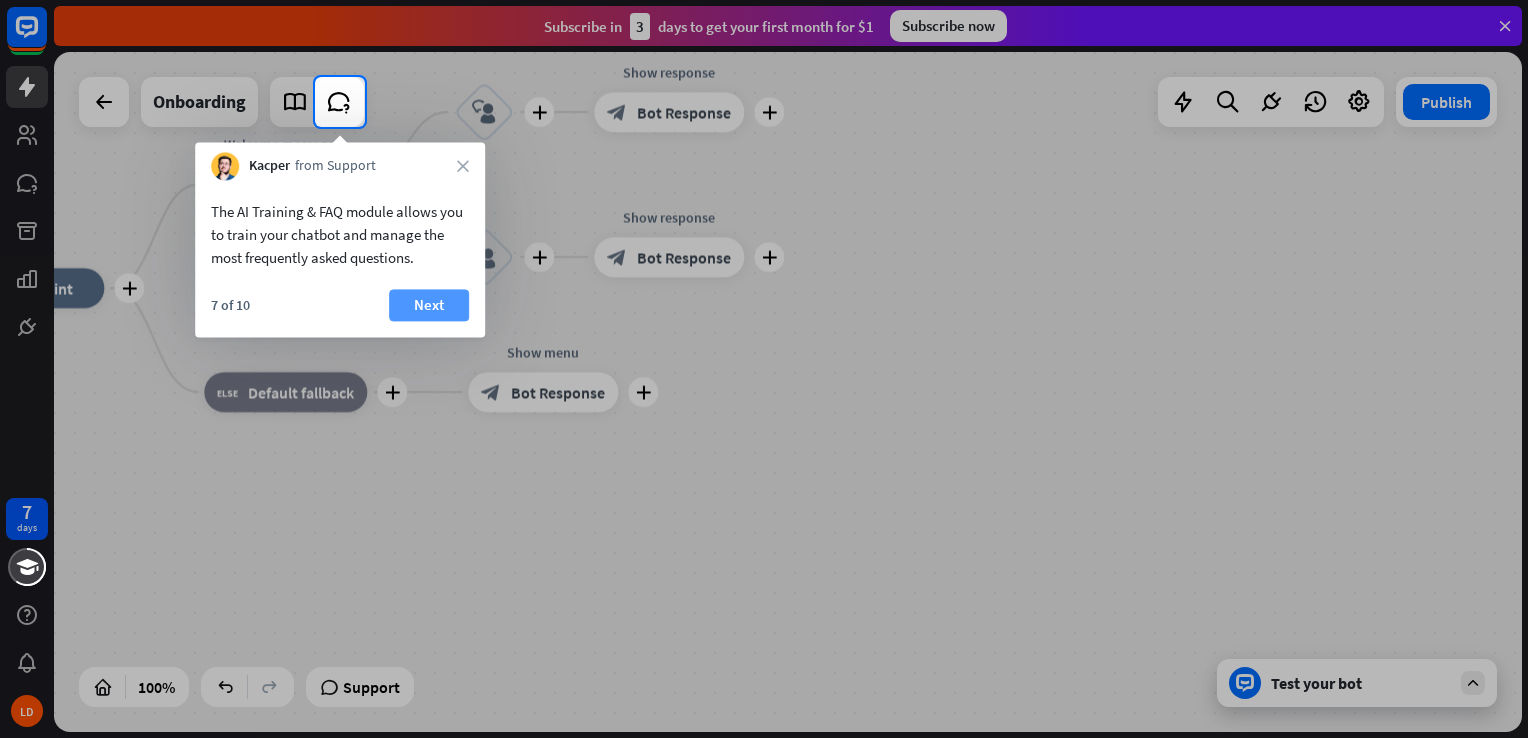 click on "Next" at bounding box center (429, 305) 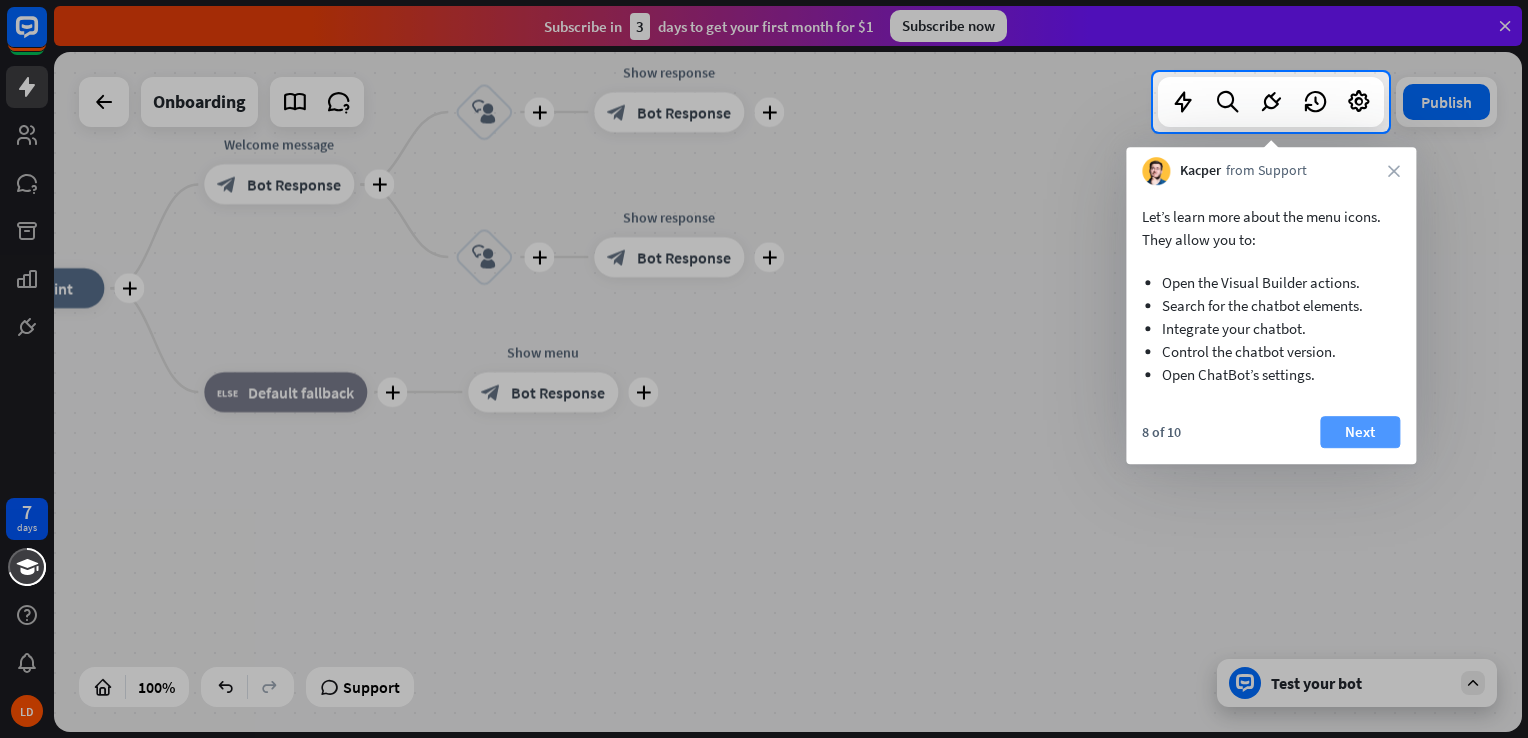click on "Next" at bounding box center (1360, 432) 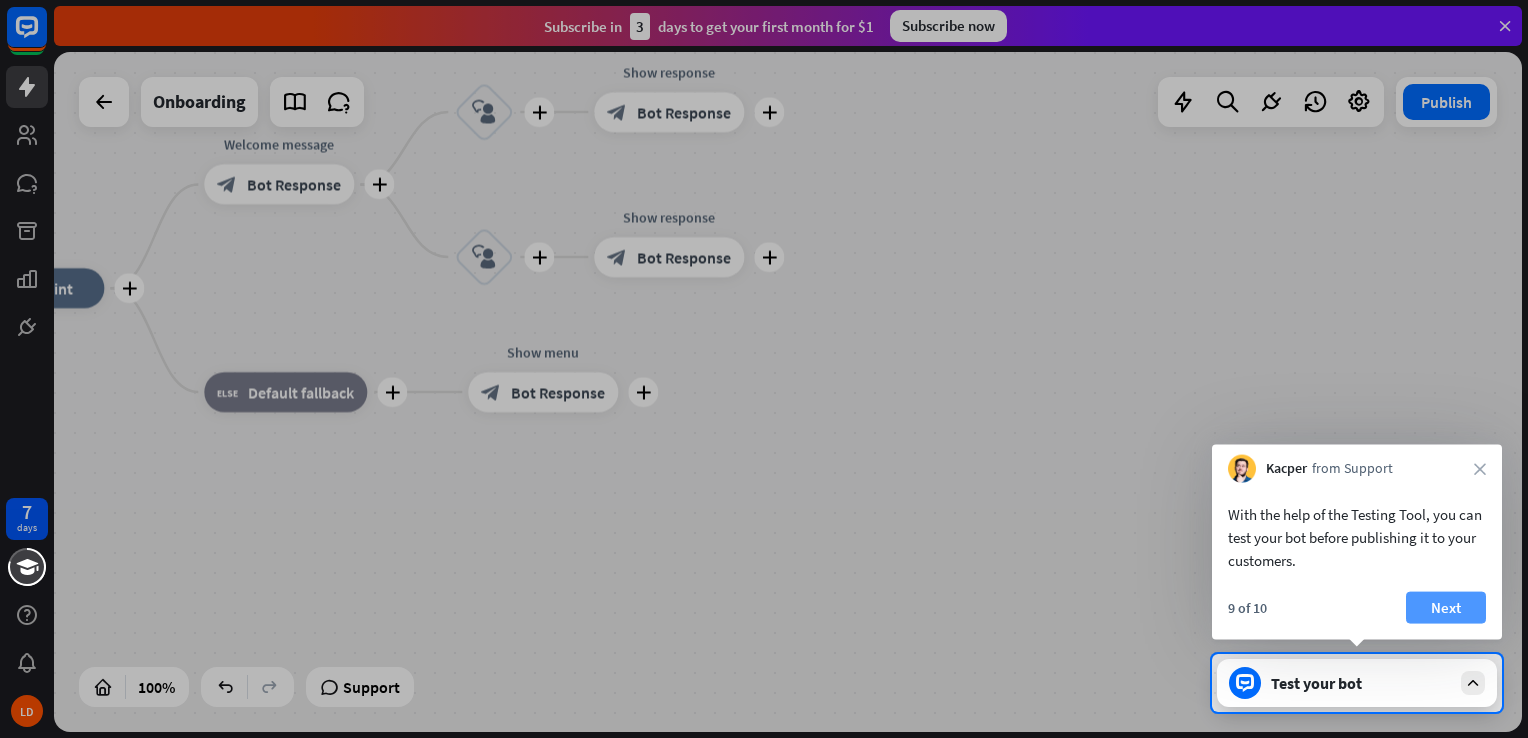 click on "Next" at bounding box center (1446, 608) 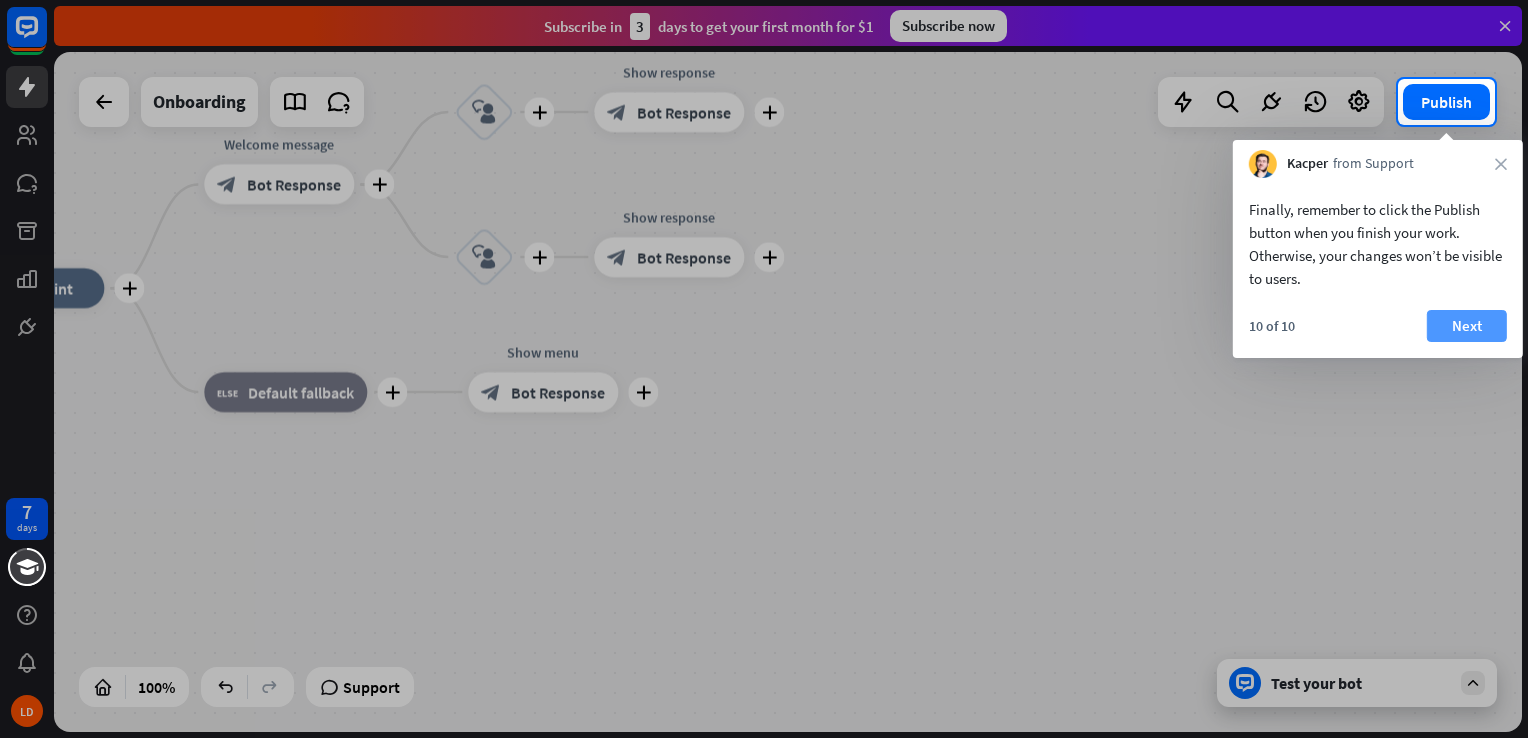 click on "Next" at bounding box center (1467, 326) 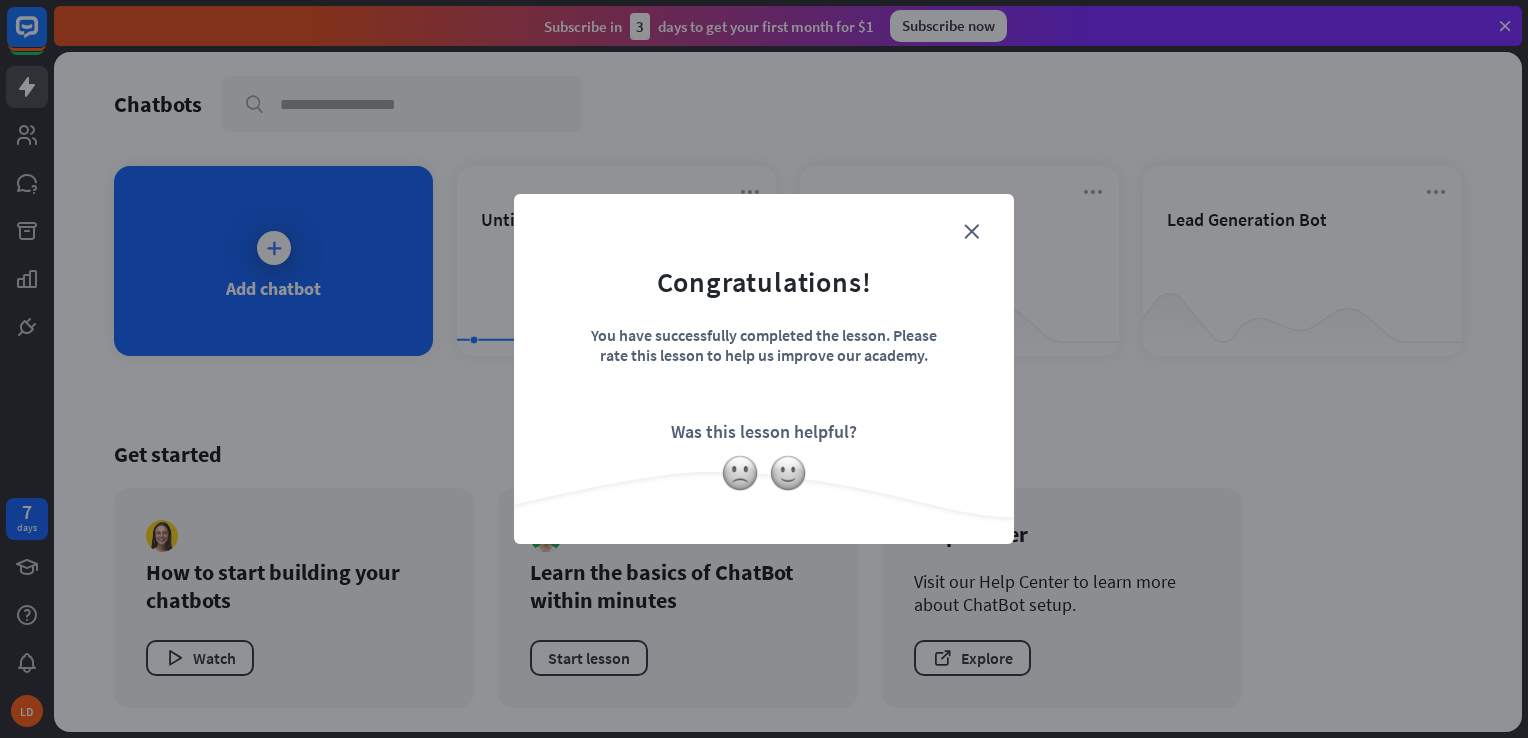 click on "Congratulations!
You have successfully completed the lesson.
Please rate this lesson to help us improve our
academy.
Was this lesson helpful?" at bounding box center (764, 338) 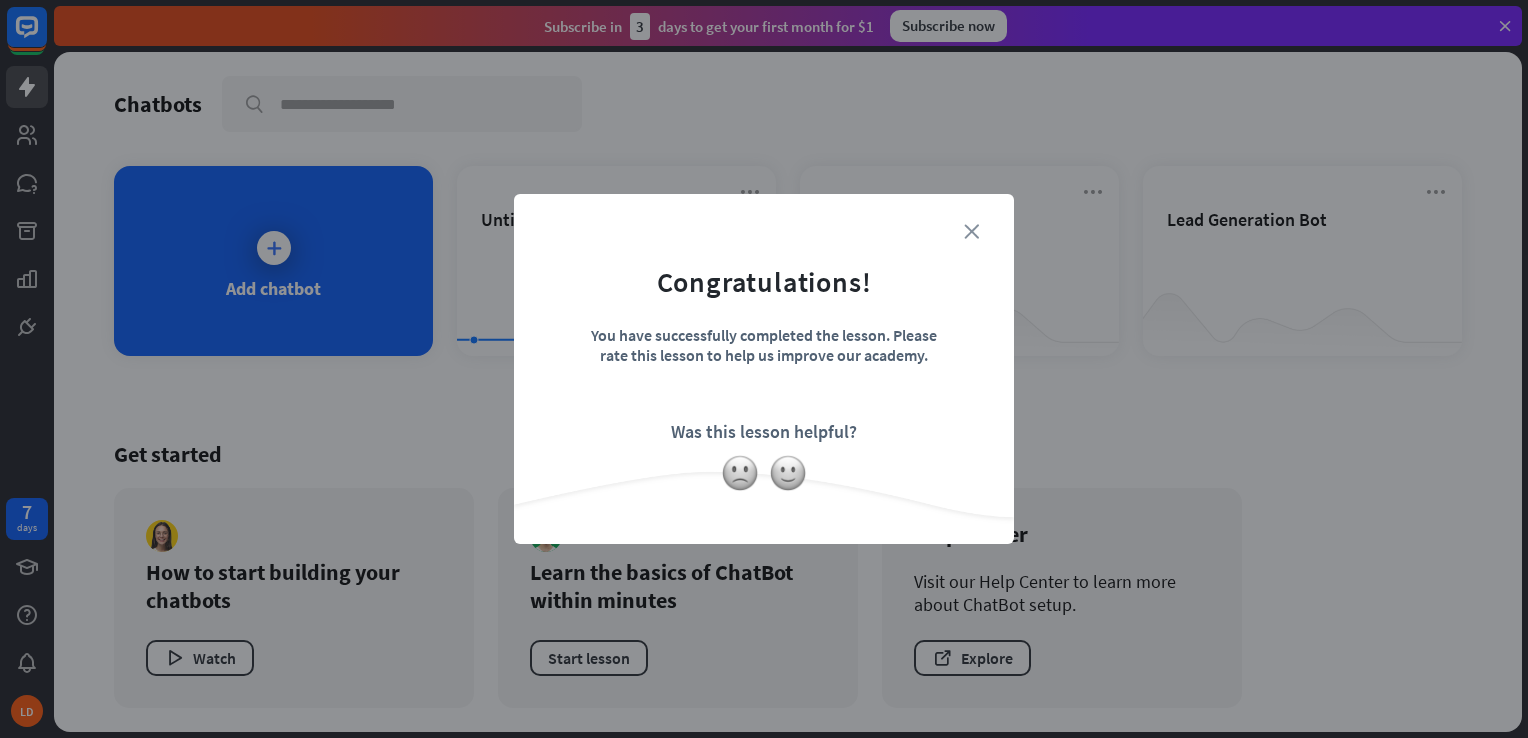click on "close" at bounding box center (971, 231) 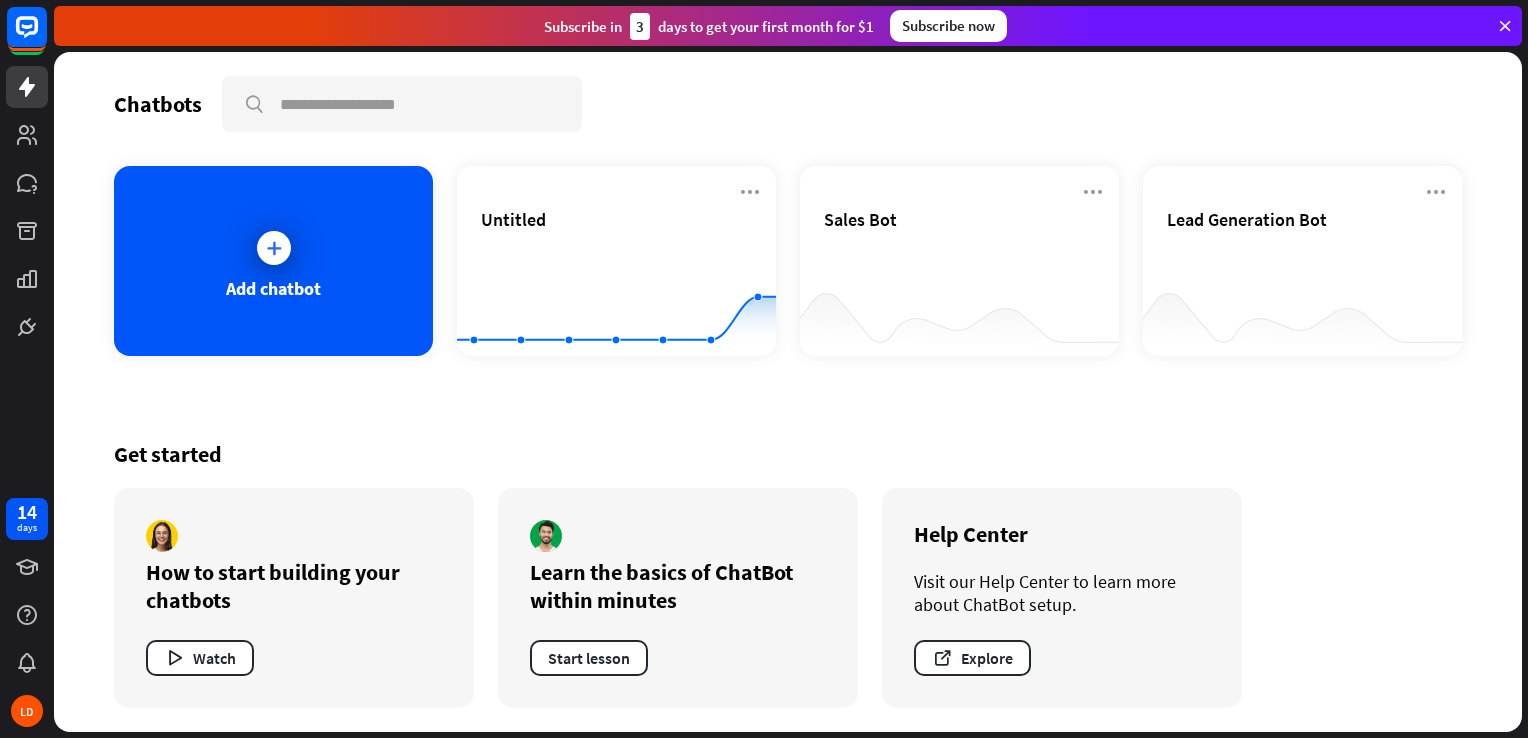 click at bounding box center [1505, 26] 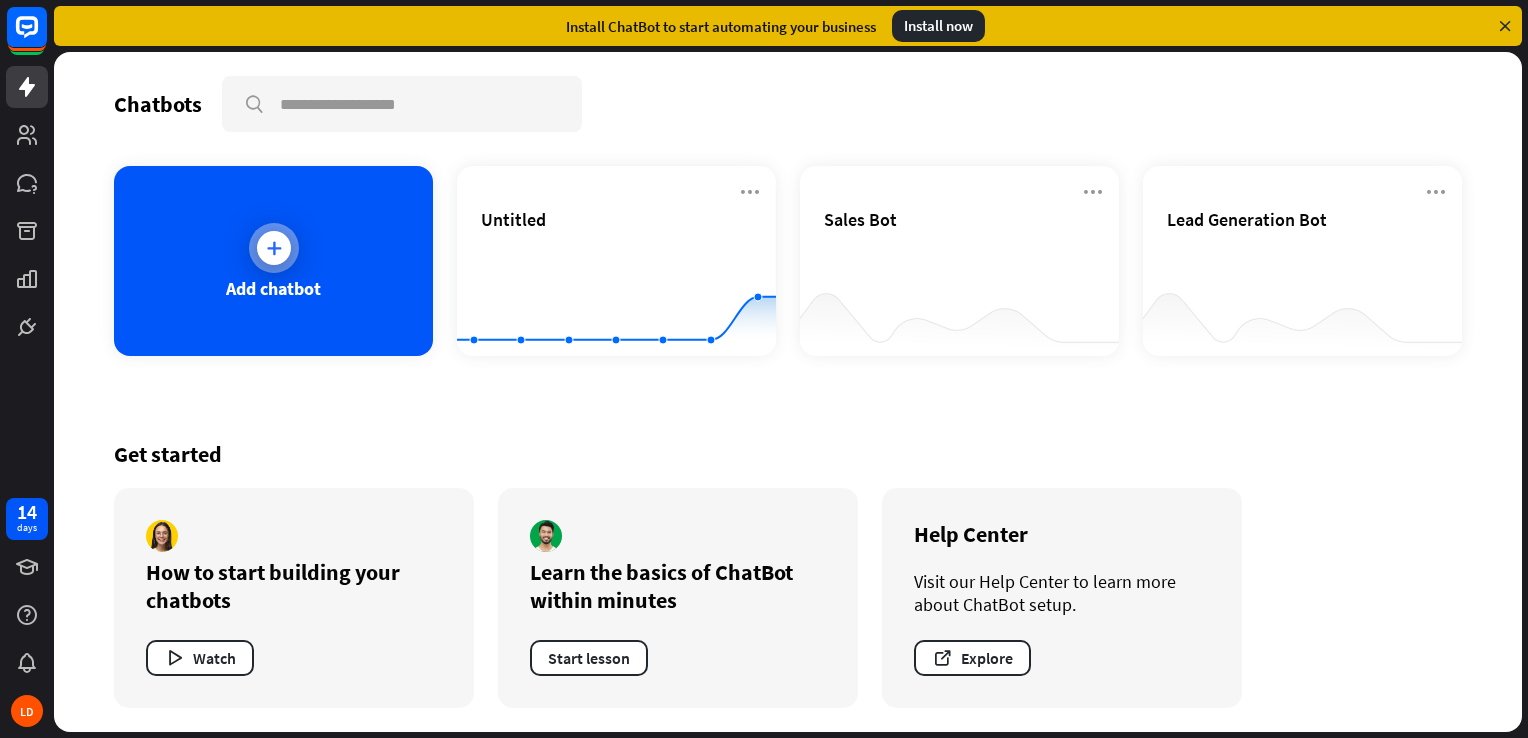 click on "Add chatbot" at bounding box center (273, 261) 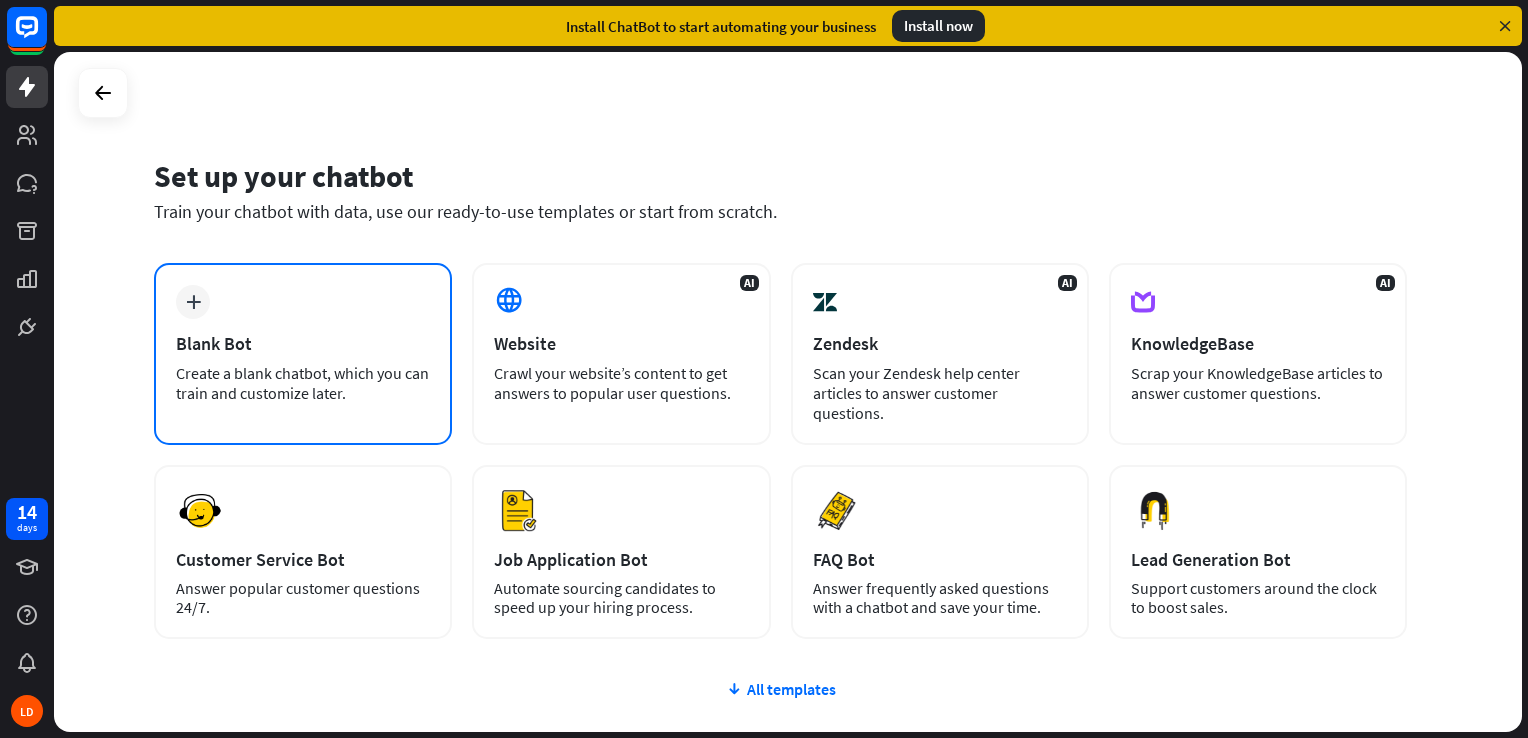 click on "plus   Blank Bot
Create a blank chatbot, which you can train and
customize later." at bounding box center (303, 354) 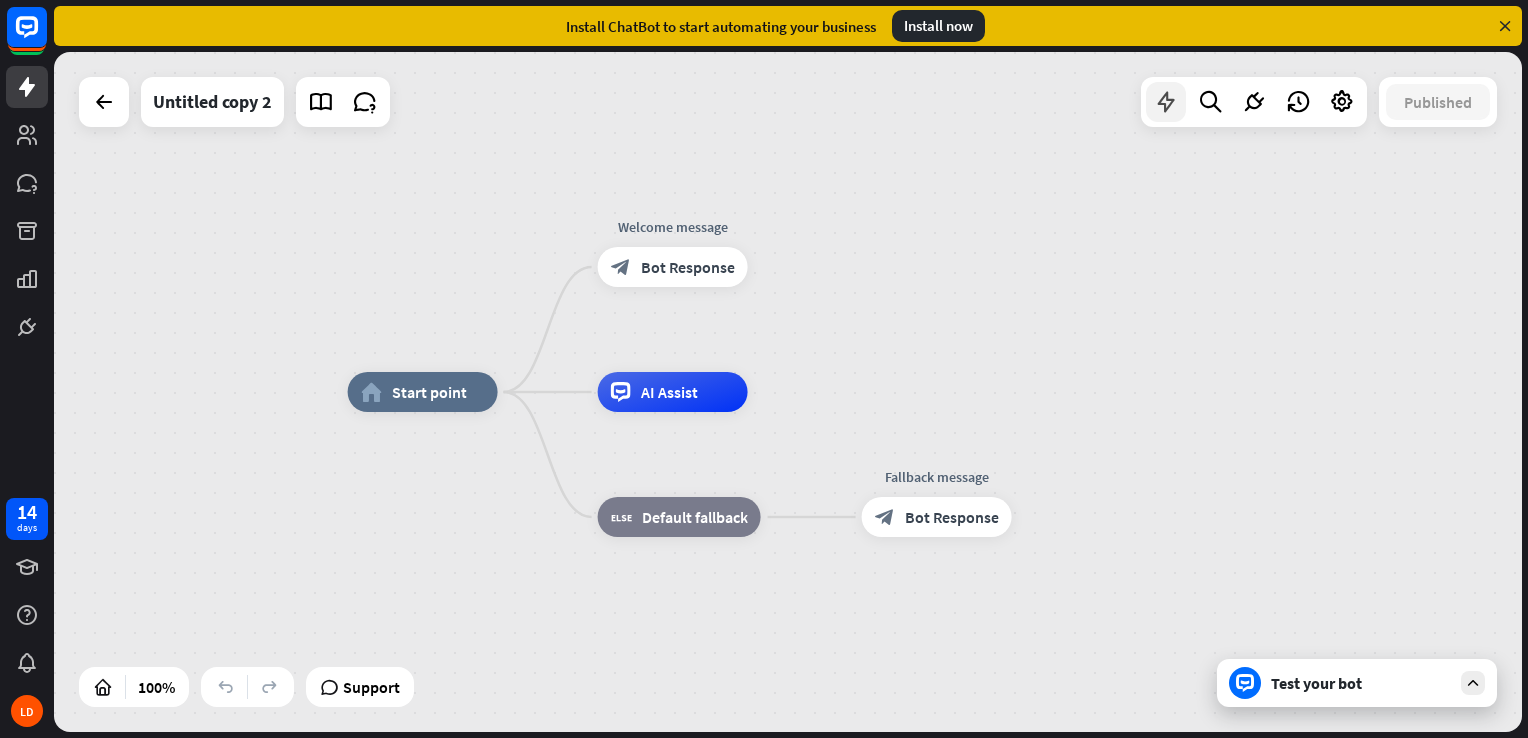 click at bounding box center (1166, 102) 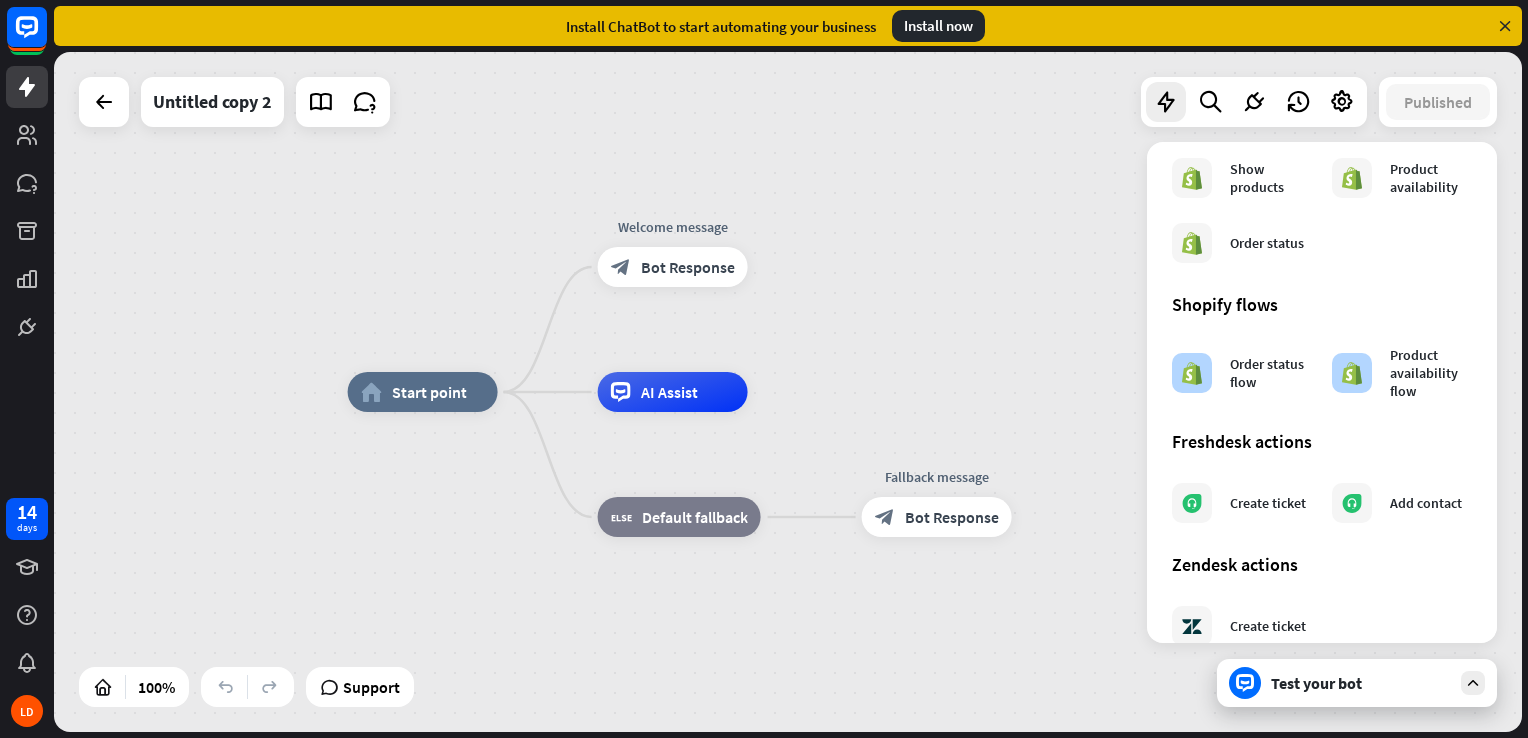 scroll, scrollTop: 1111, scrollLeft: 0, axis: vertical 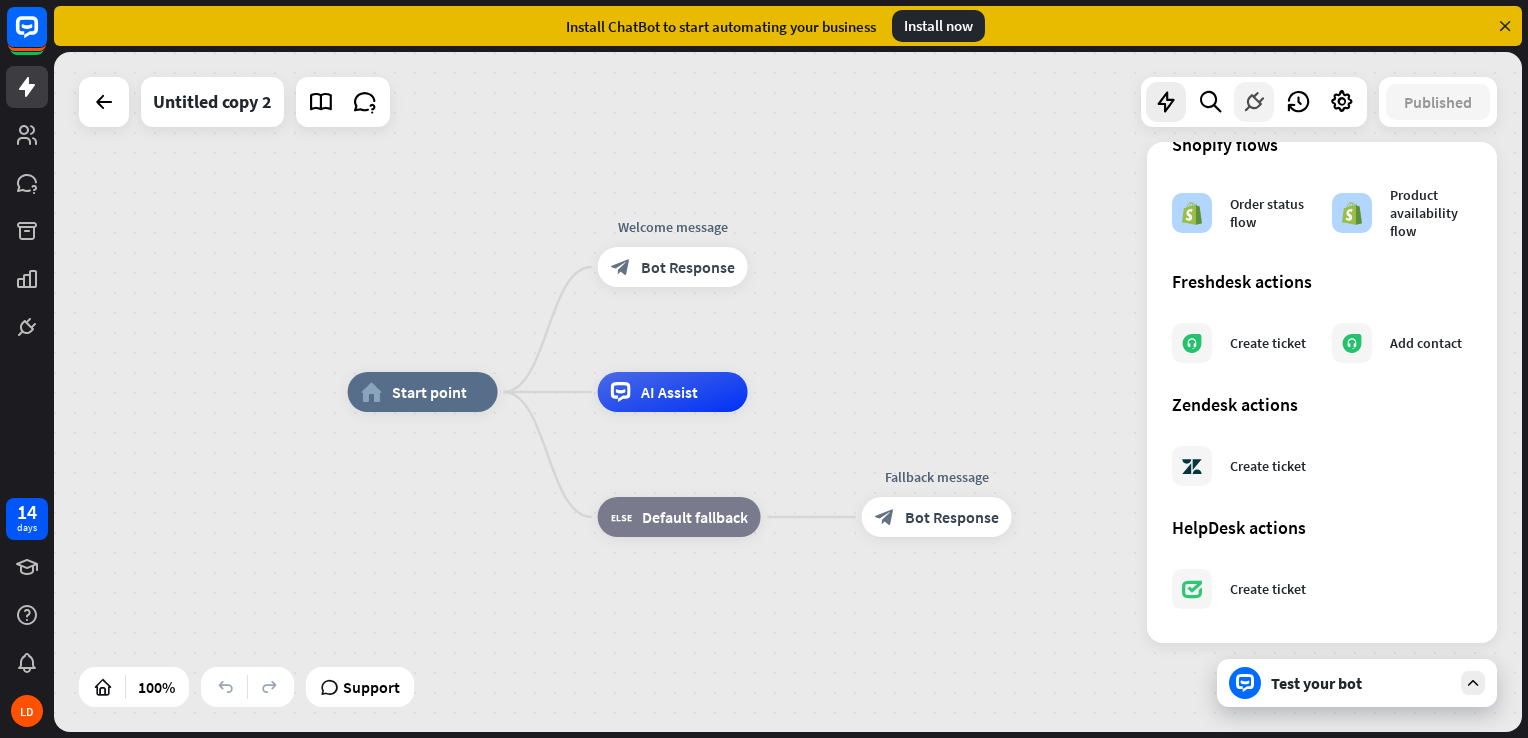 click at bounding box center (1254, 102) 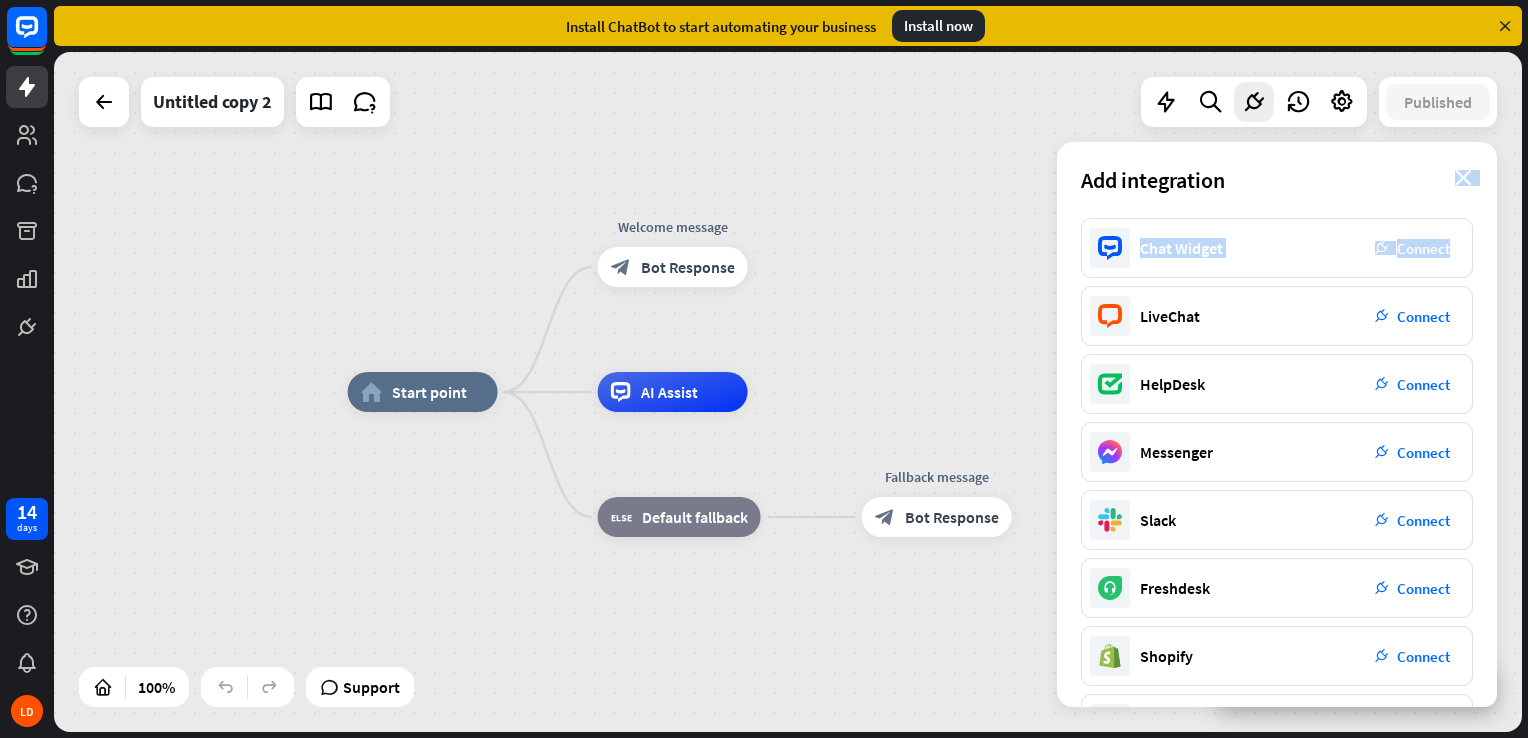 drag, startPoint x: 1483, startPoint y: 203, endPoint x: 1492, endPoint y: 238, distance: 36.138622 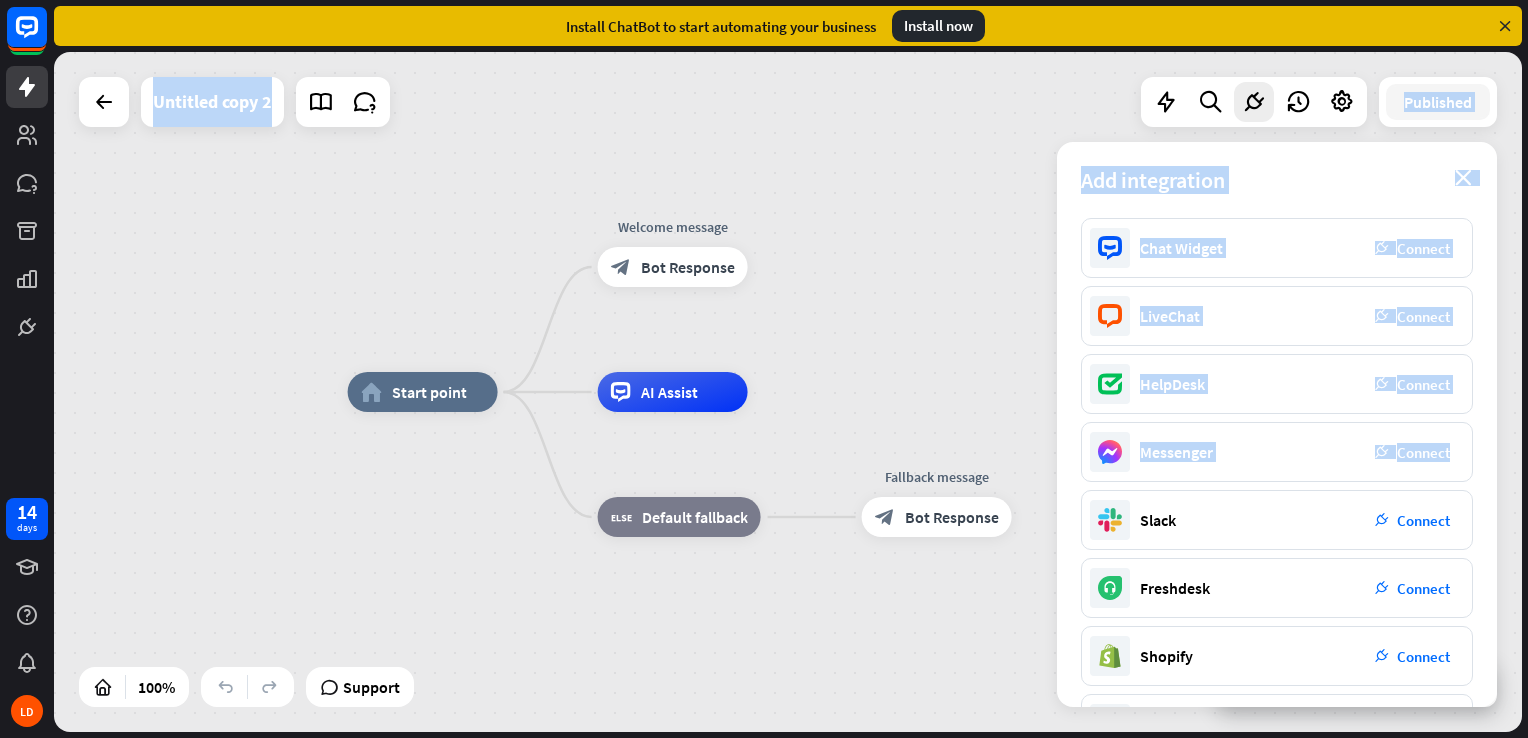 scroll, scrollTop: 274, scrollLeft: 0, axis: vertical 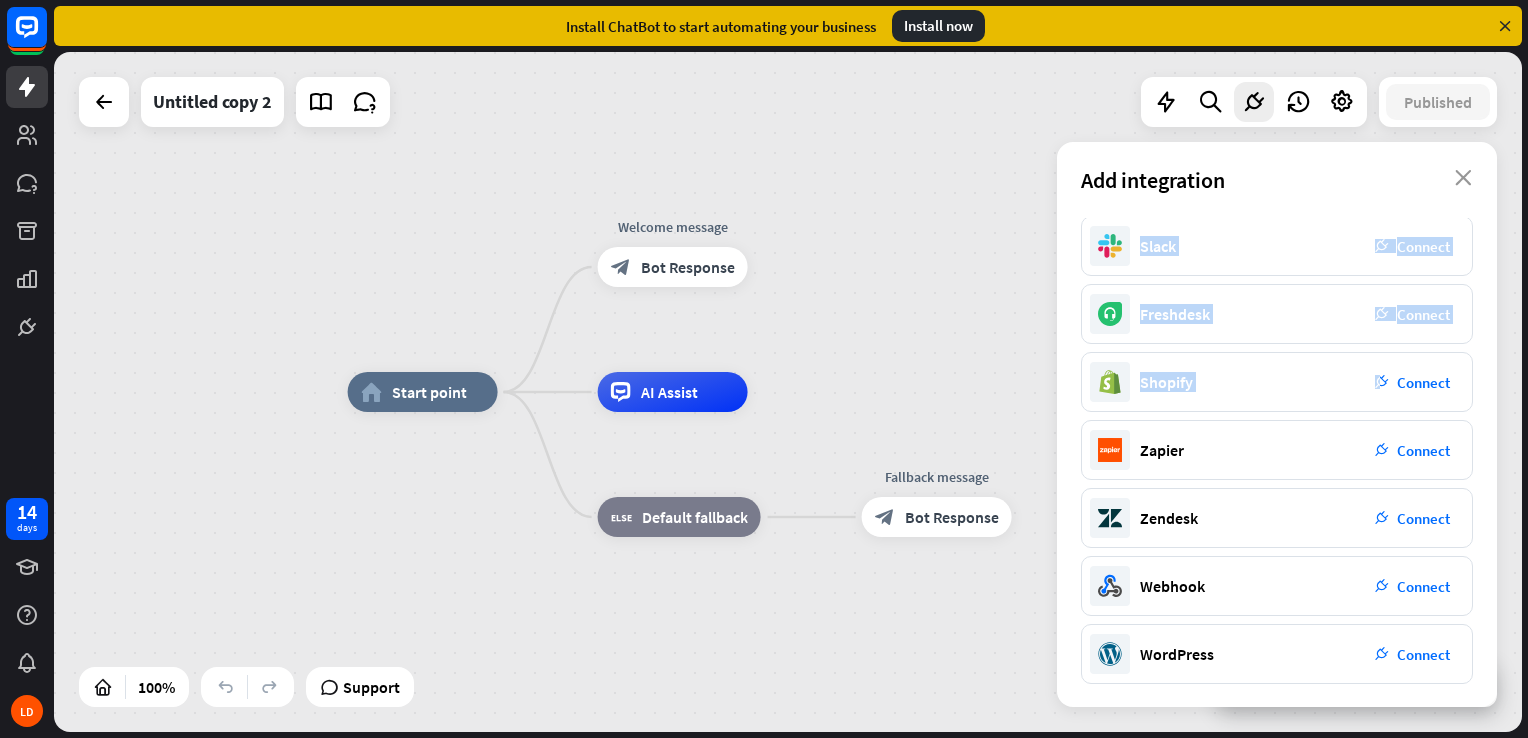 drag, startPoint x: 1475, startPoint y: 441, endPoint x: 1380, endPoint y: 347, distance: 133.64505 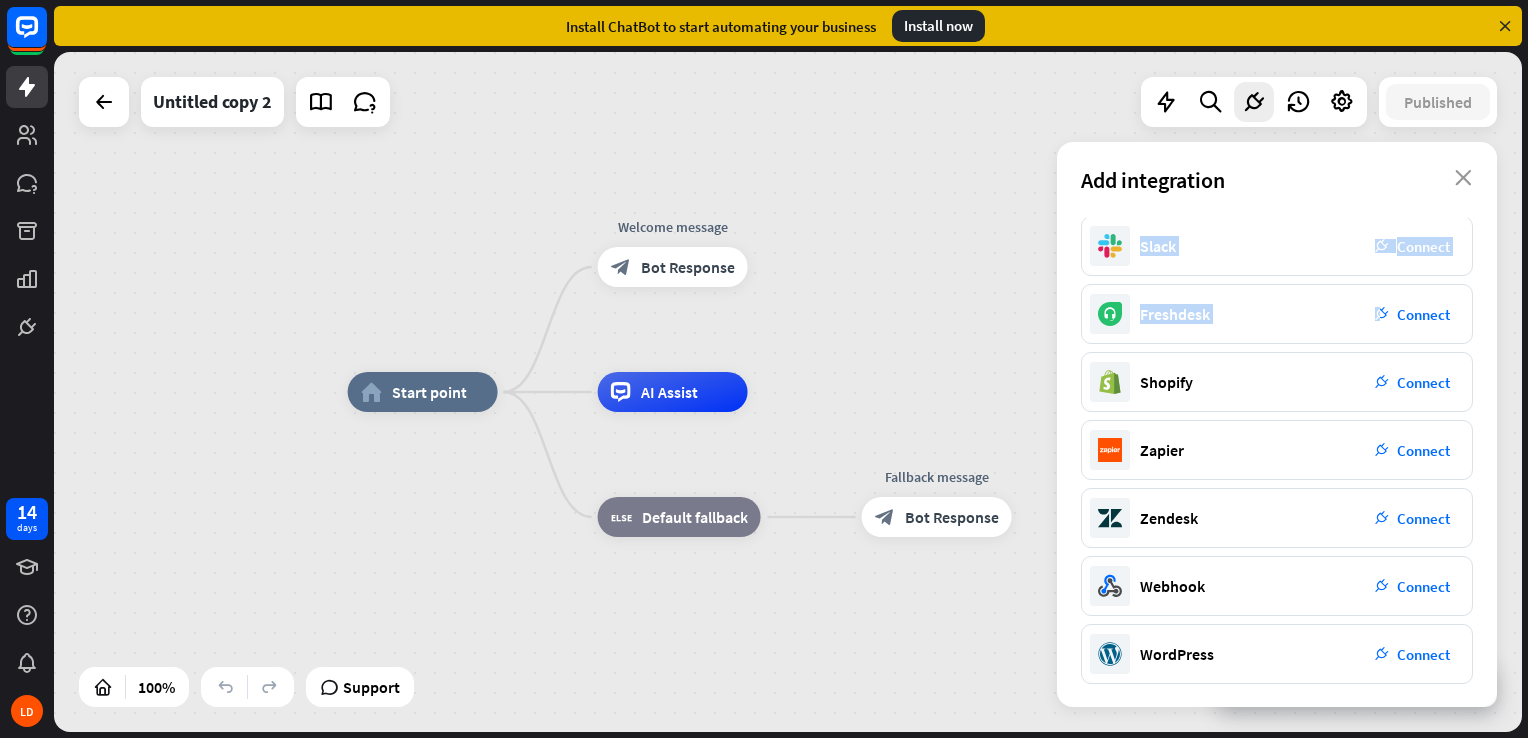 drag, startPoint x: 1380, startPoint y: 347, endPoint x: 1281, endPoint y: 279, distance: 120.10412 